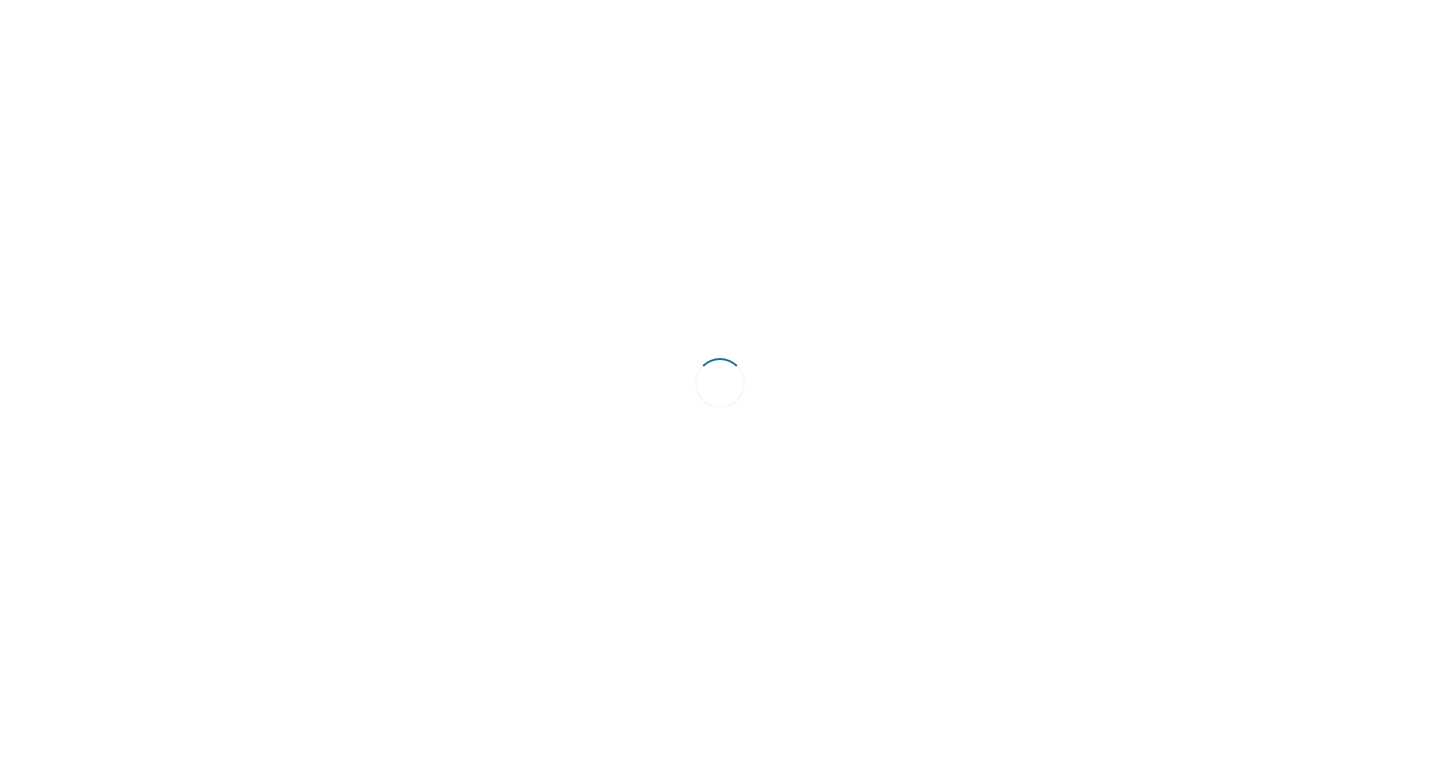 scroll, scrollTop: 0, scrollLeft: 0, axis: both 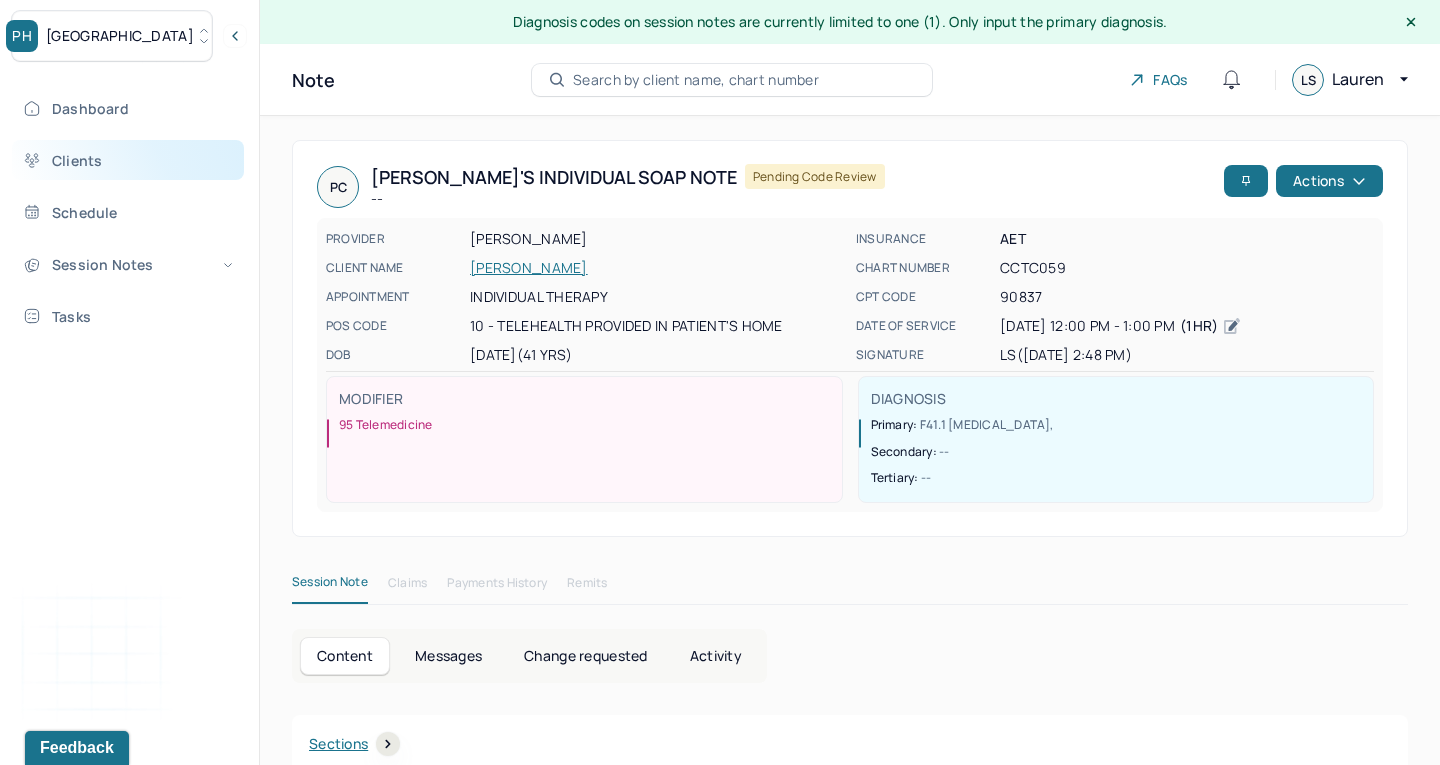 click on "Clients" at bounding box center (128, 160) 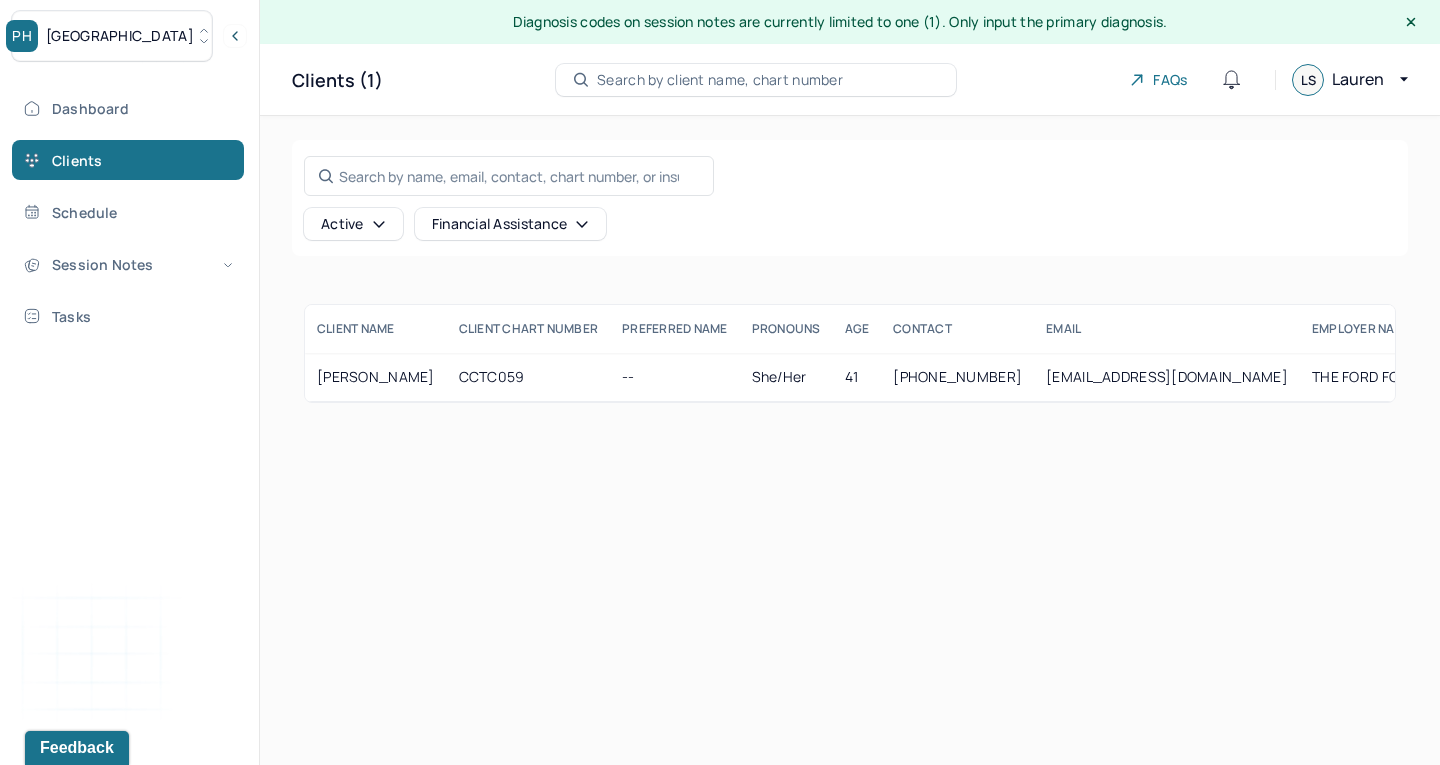 click on "Park Hill" at bounding box center [120, 36] 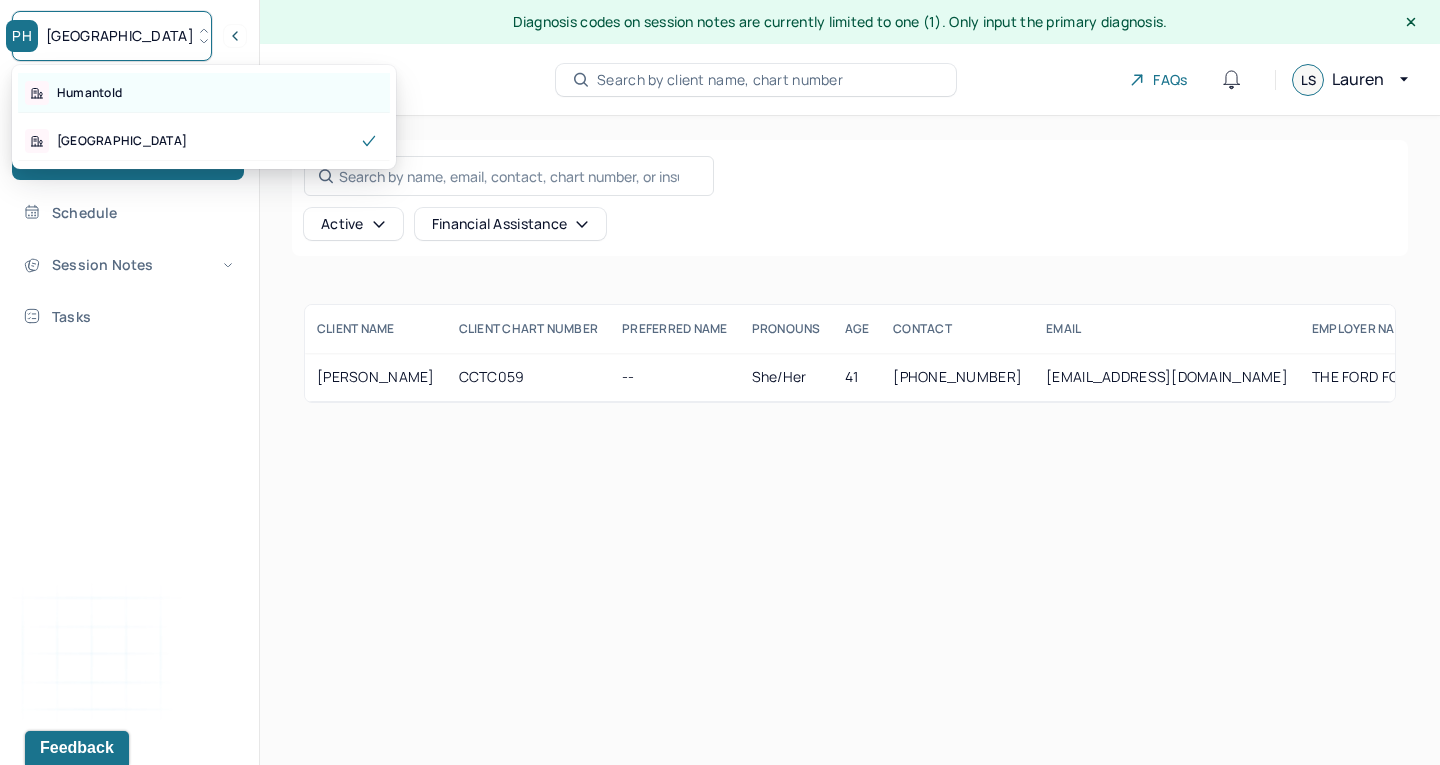 click on "Humantold" at bounding box center [89, 93] 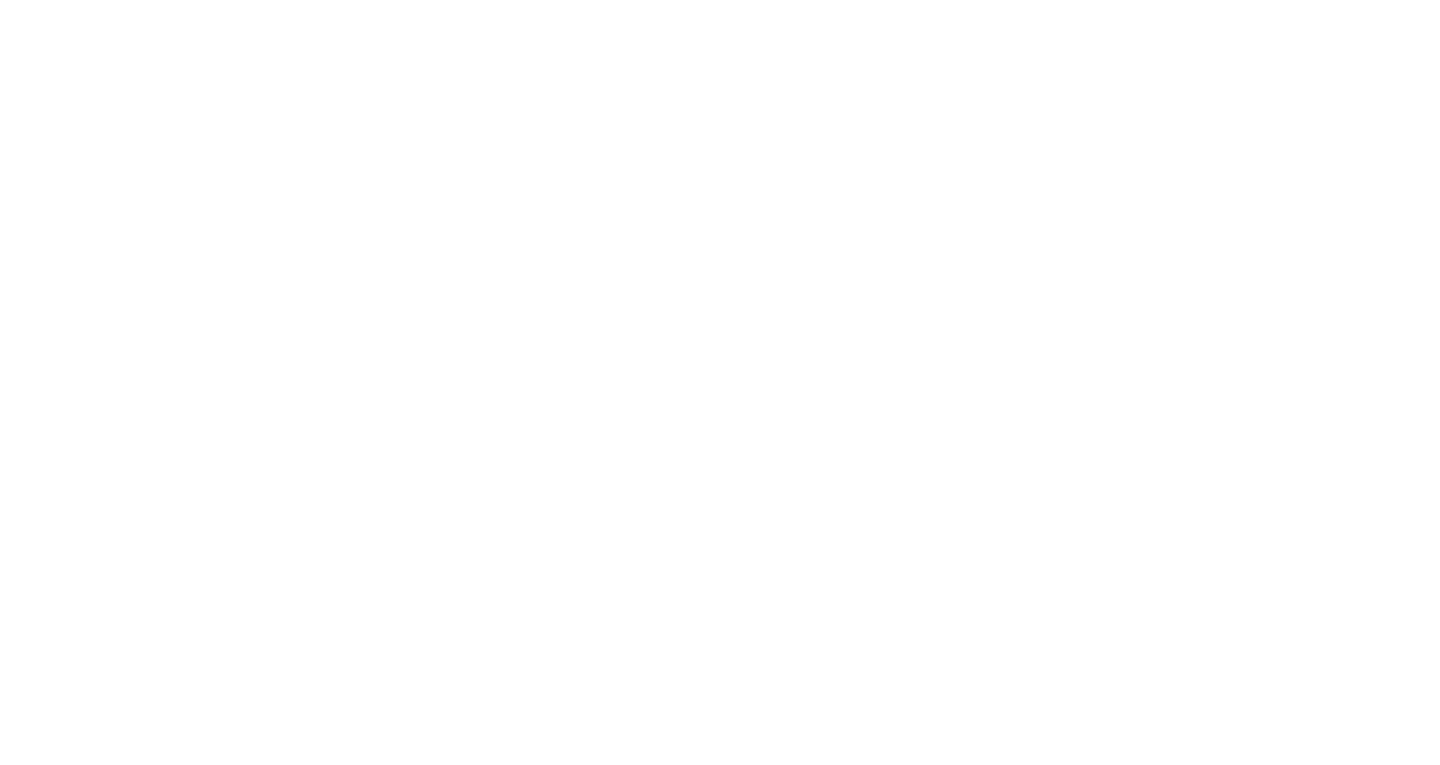 scroll, scrollTop: 0, scrollLeft: 0, axis: both 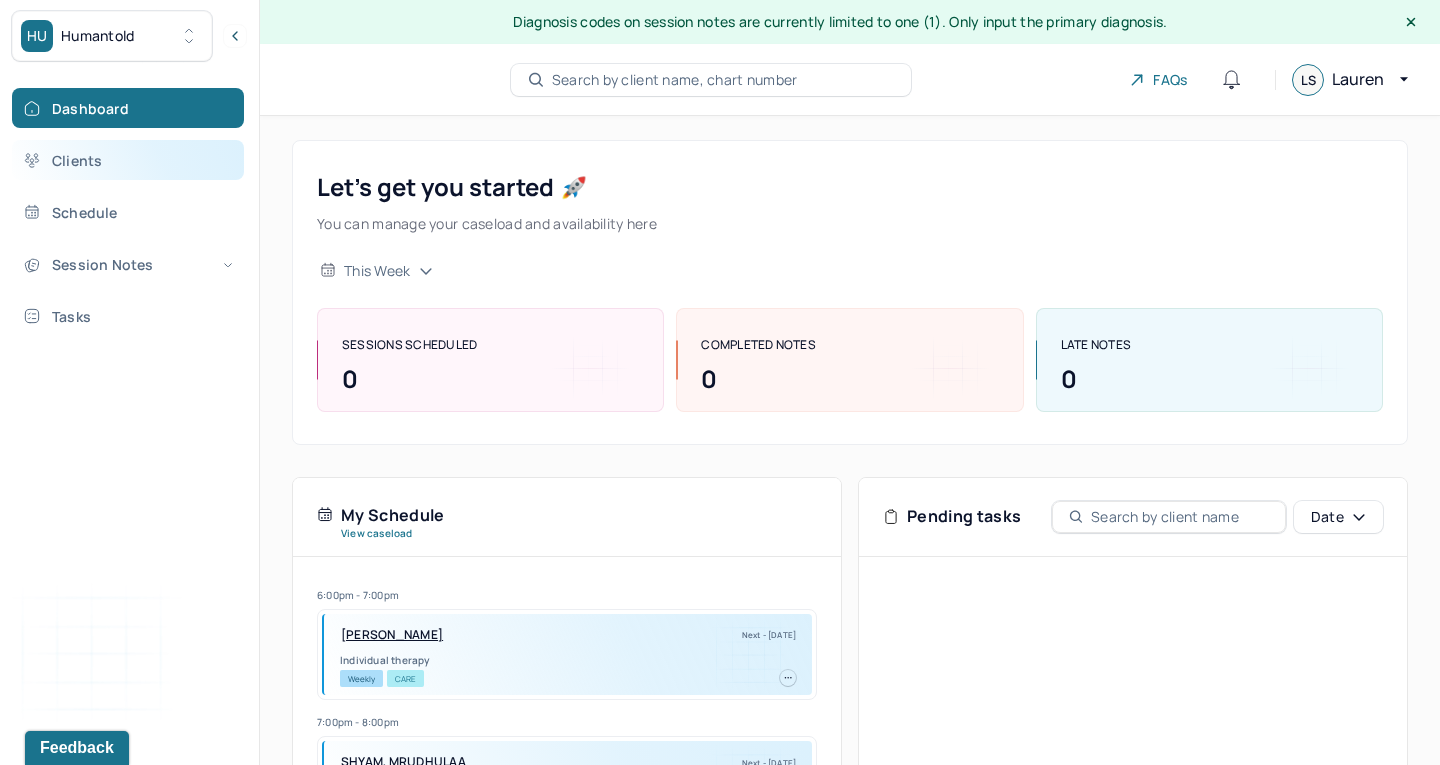 click on "Clients" at bounding box center [128, 160] 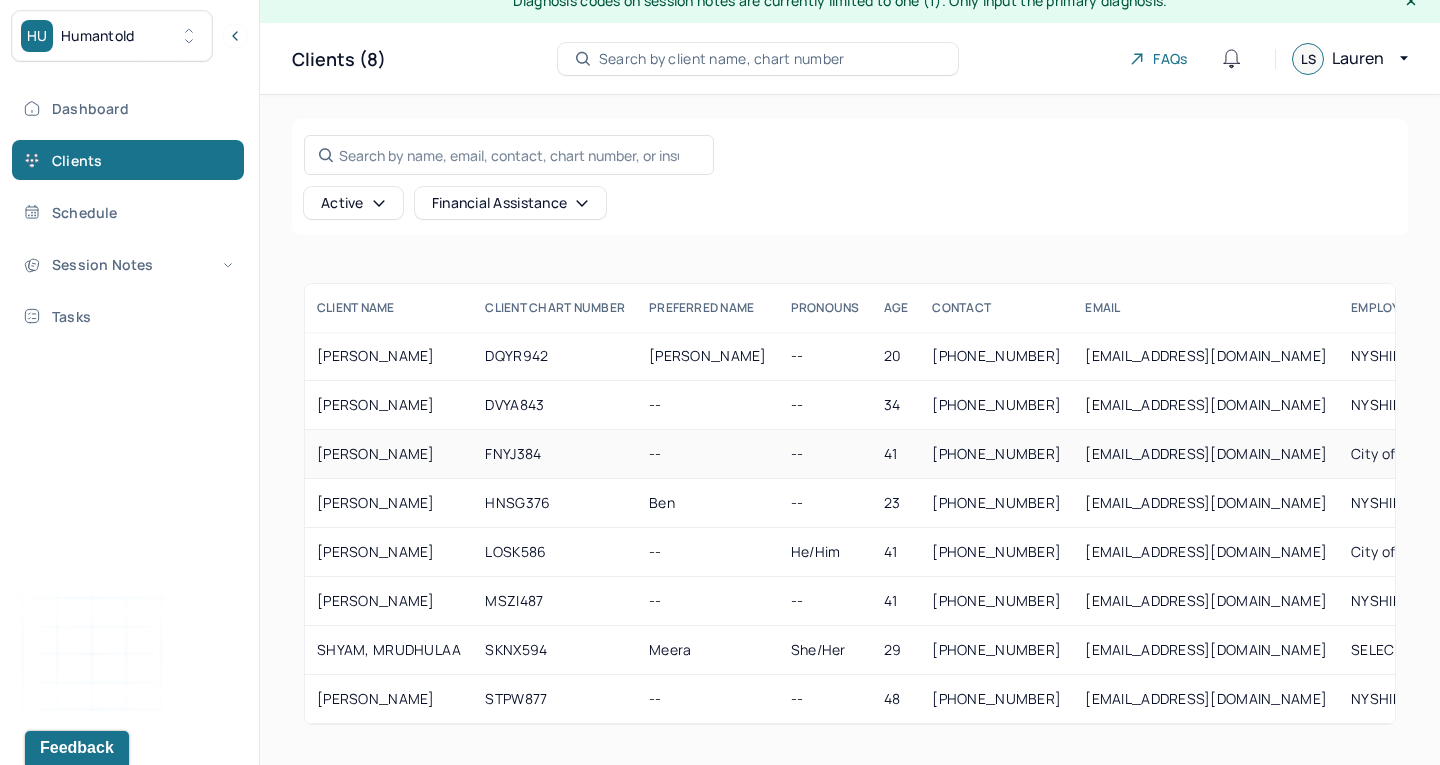 scroll, scrollTop: 21, scrollLeft: 0, axis: vertical 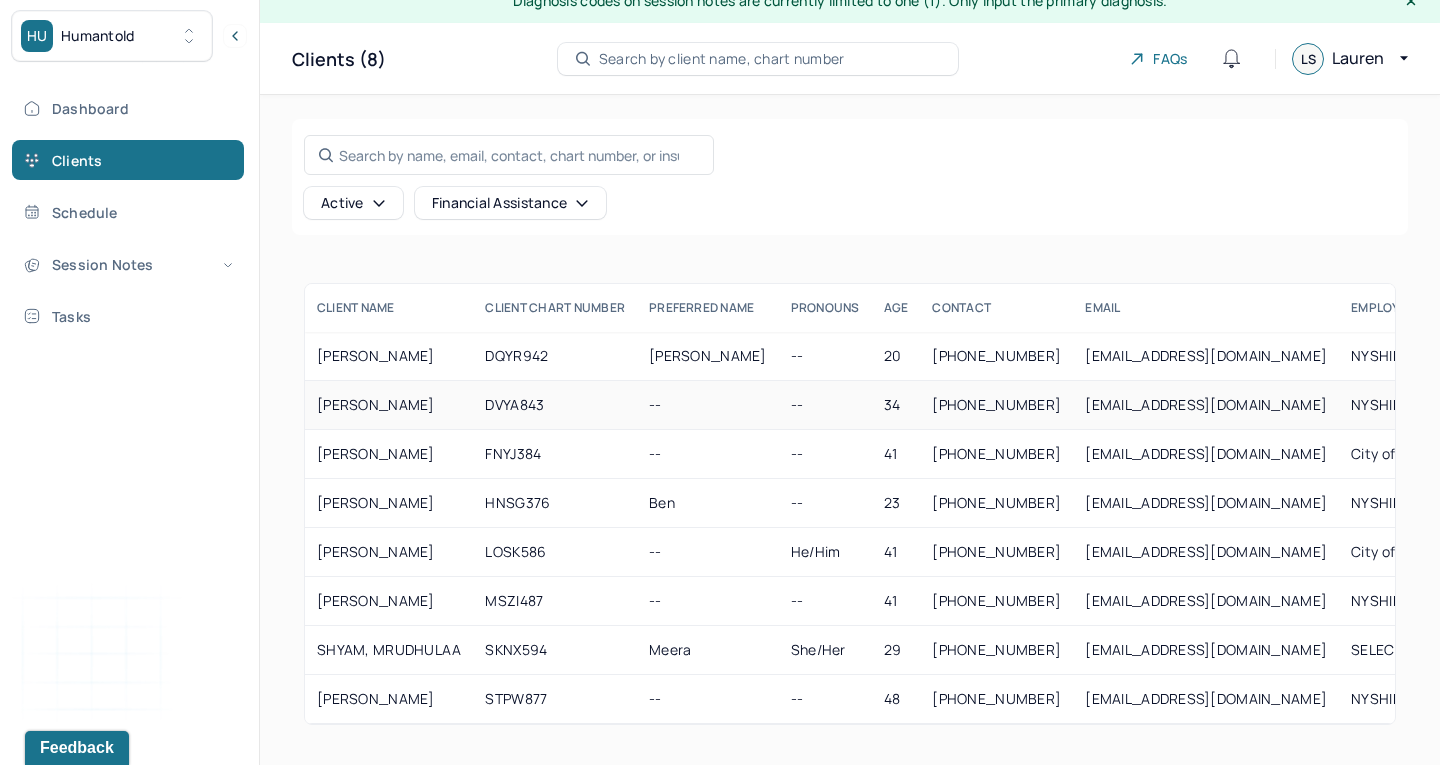 click on "[PERSON_NAME]" at bounding box center [389, 405] 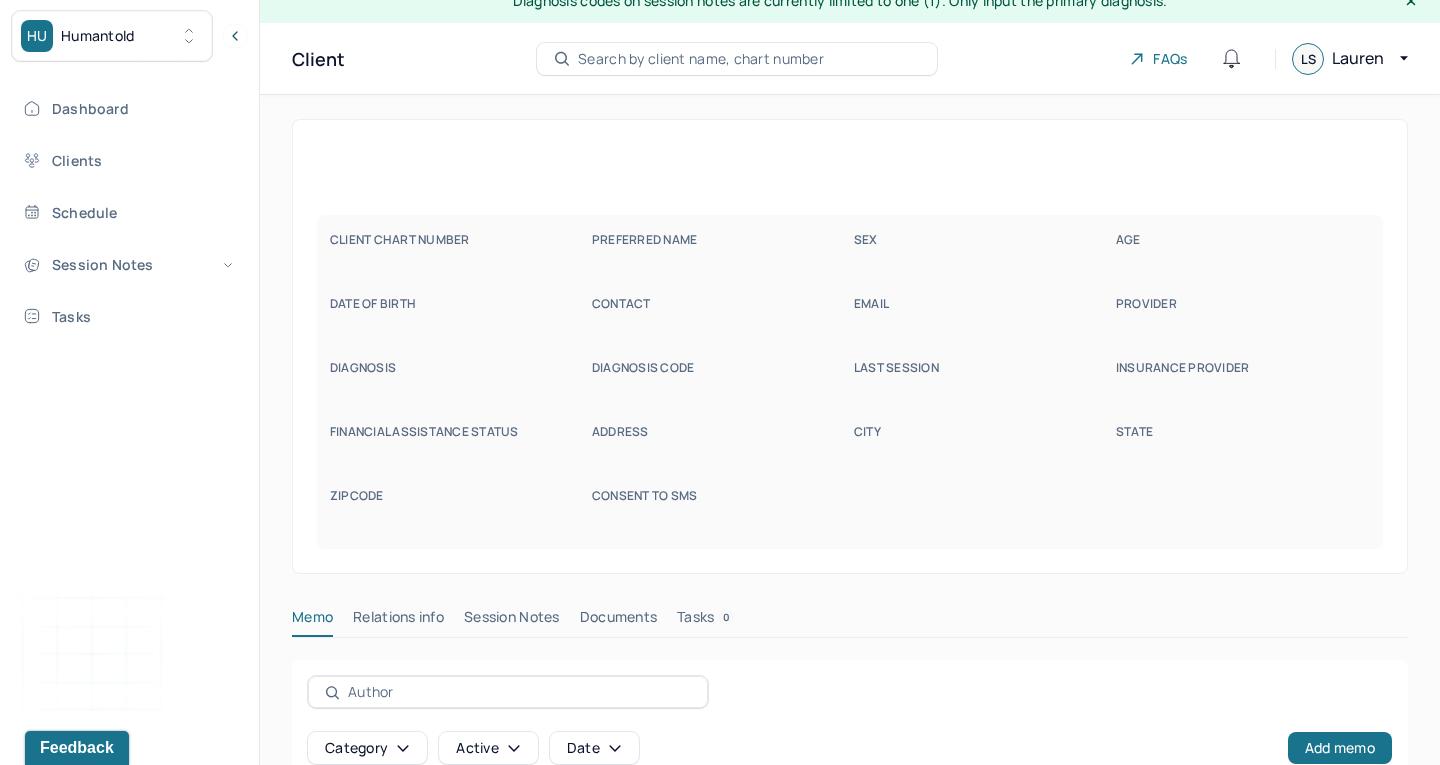 click on "CLIENT CHART NUMBER PREFERRED NAME SEX AGE DATE OF BIRTH  CONTACT EMAIL PROVIDER DIAGNOSIS DIAGNOSIS CODE LAST SESSION insurance provider FINANCIAL ASSISTANCE STATUS Address City State Zipcode Consent to Sms" at bounding box center (850, 382) 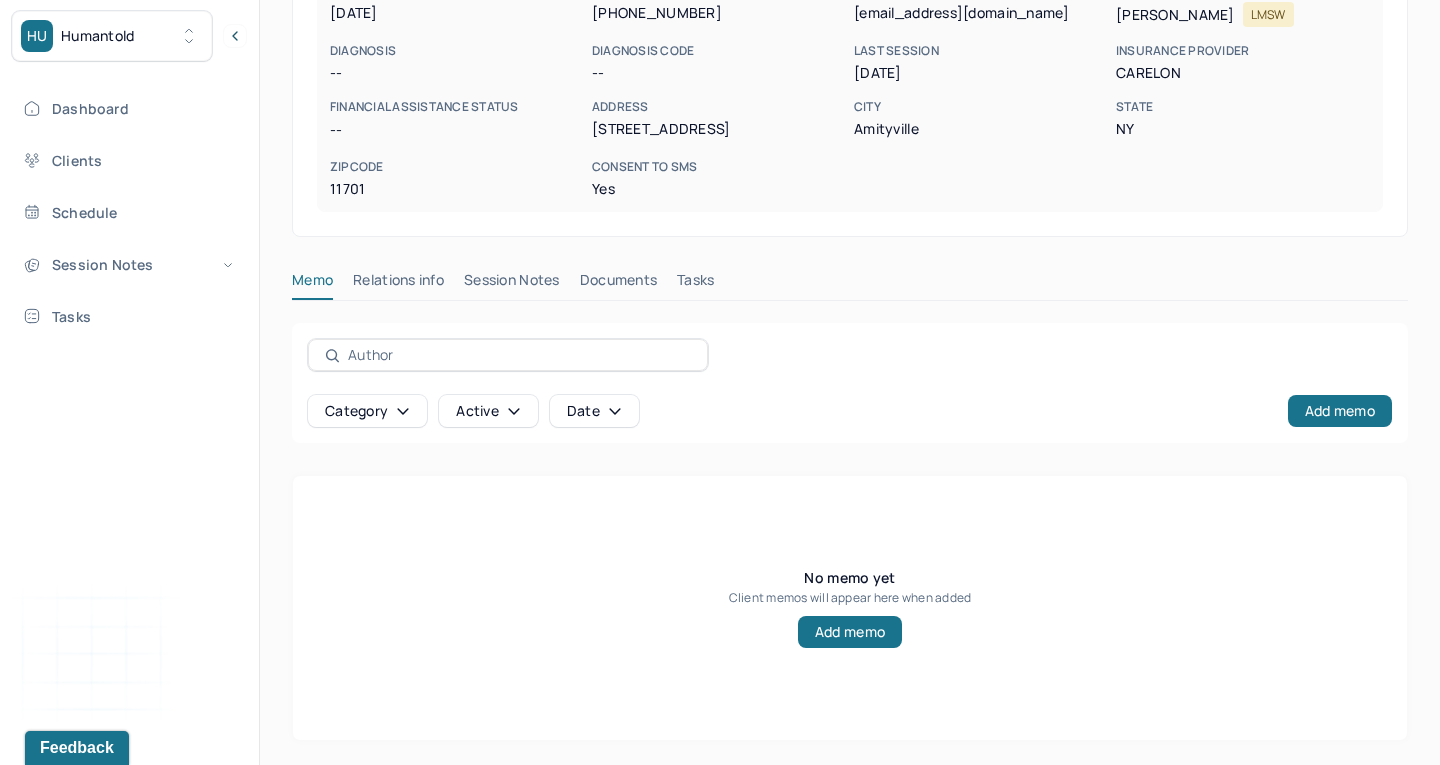 scroll, scrollTop: 337, scrollLeft: 0, axis: vertical 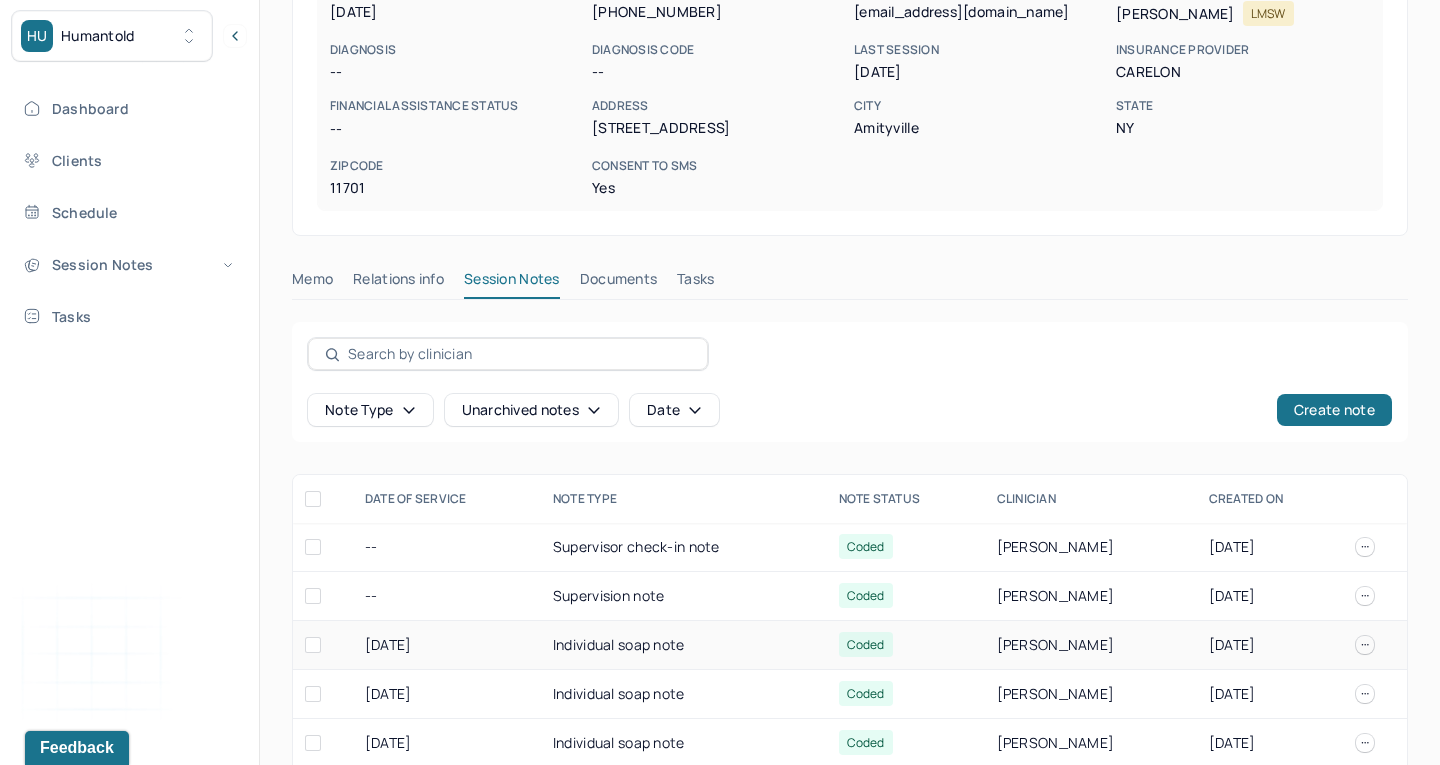 click on "Individual soap note" at bounding box center [684, 645] 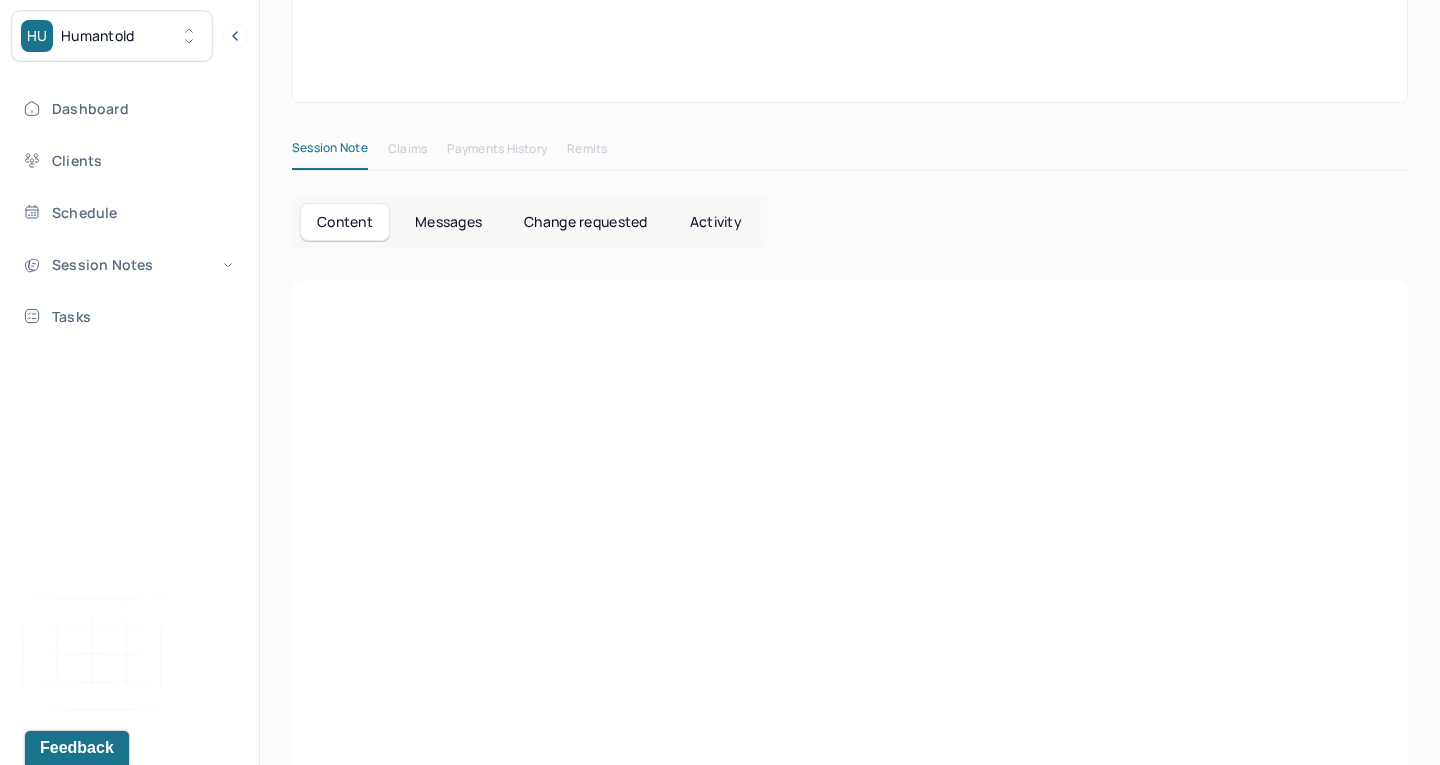 scroll, scrollTop: 0, scrollLeft: 0, axis: both 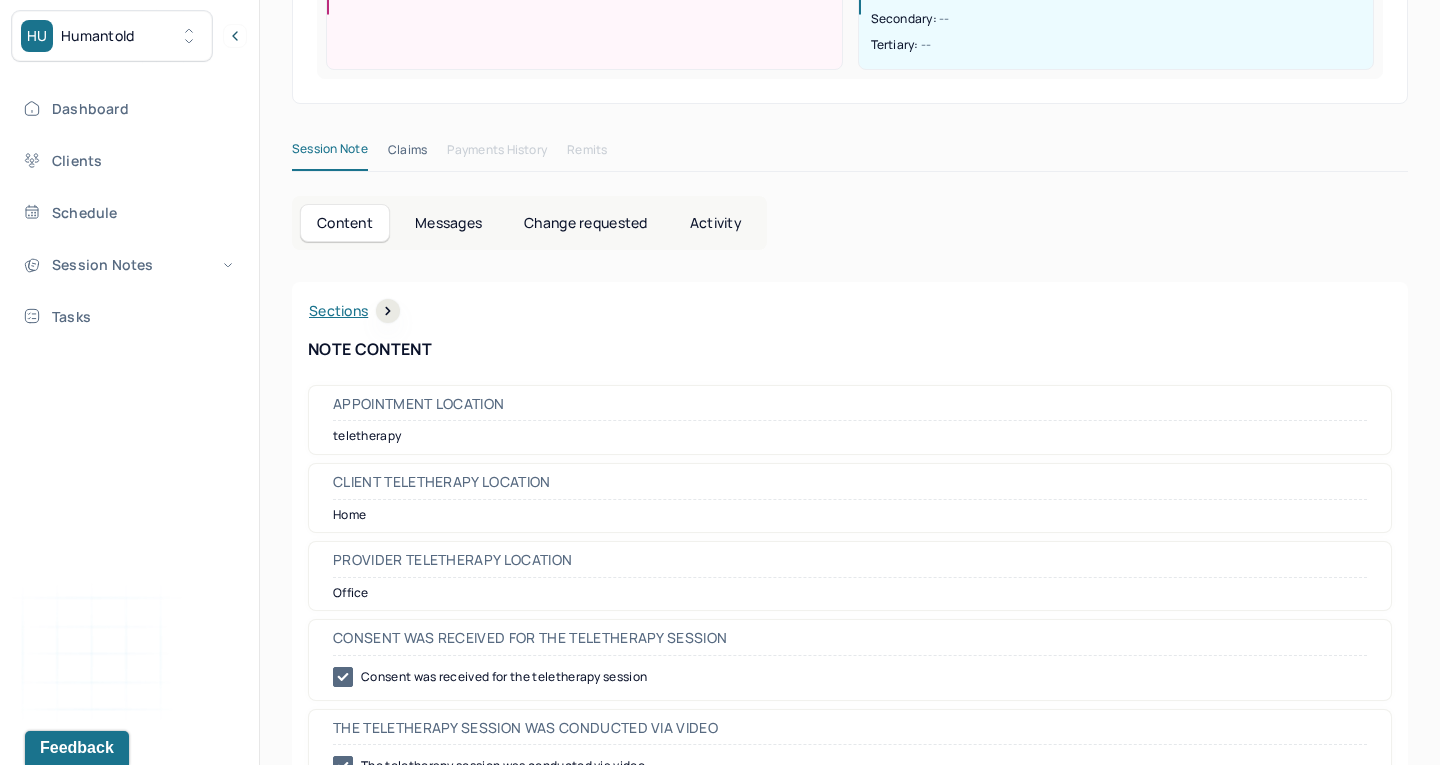 click on "Change requested" at bounding box center [585, 223] 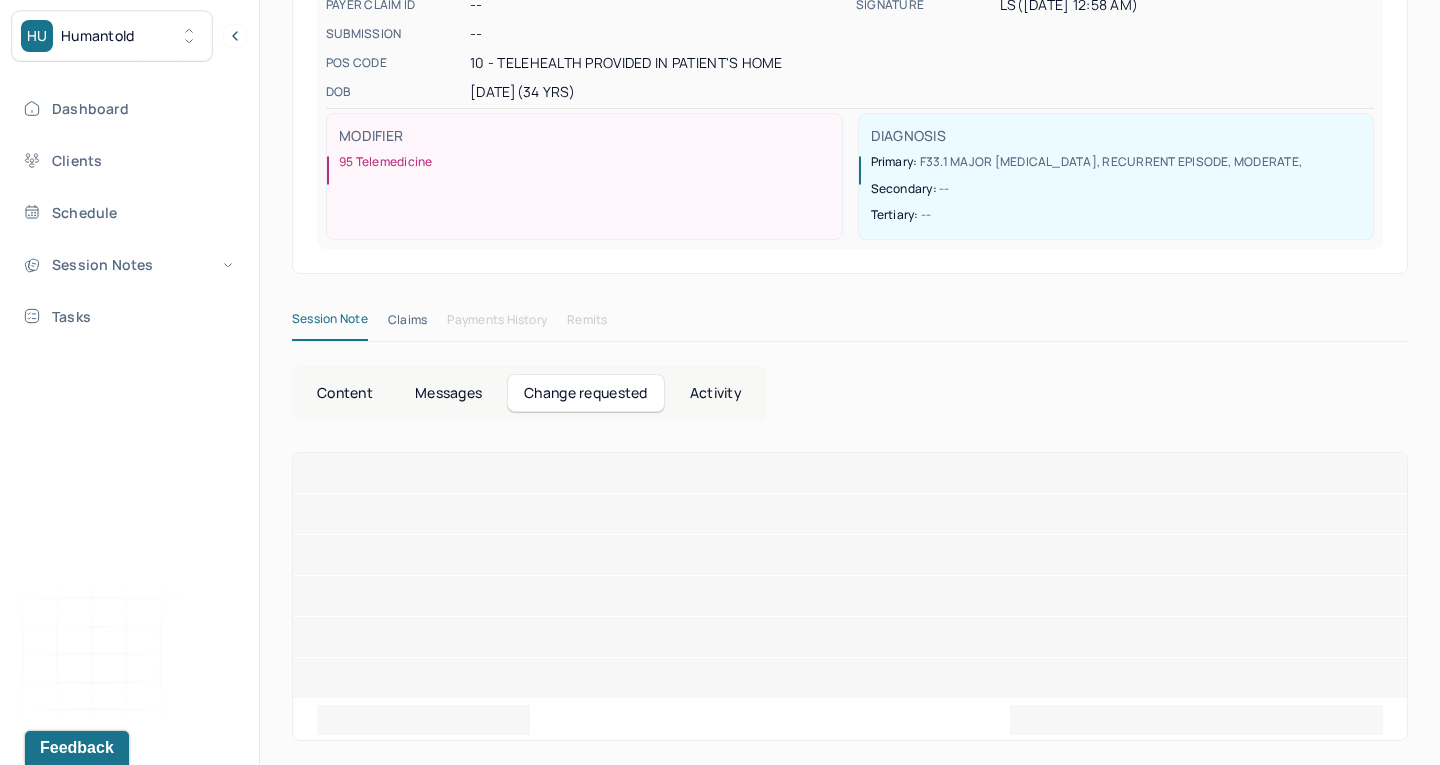 scroll, scrollTop: 328, scrollLeft: 0, axis: vertical 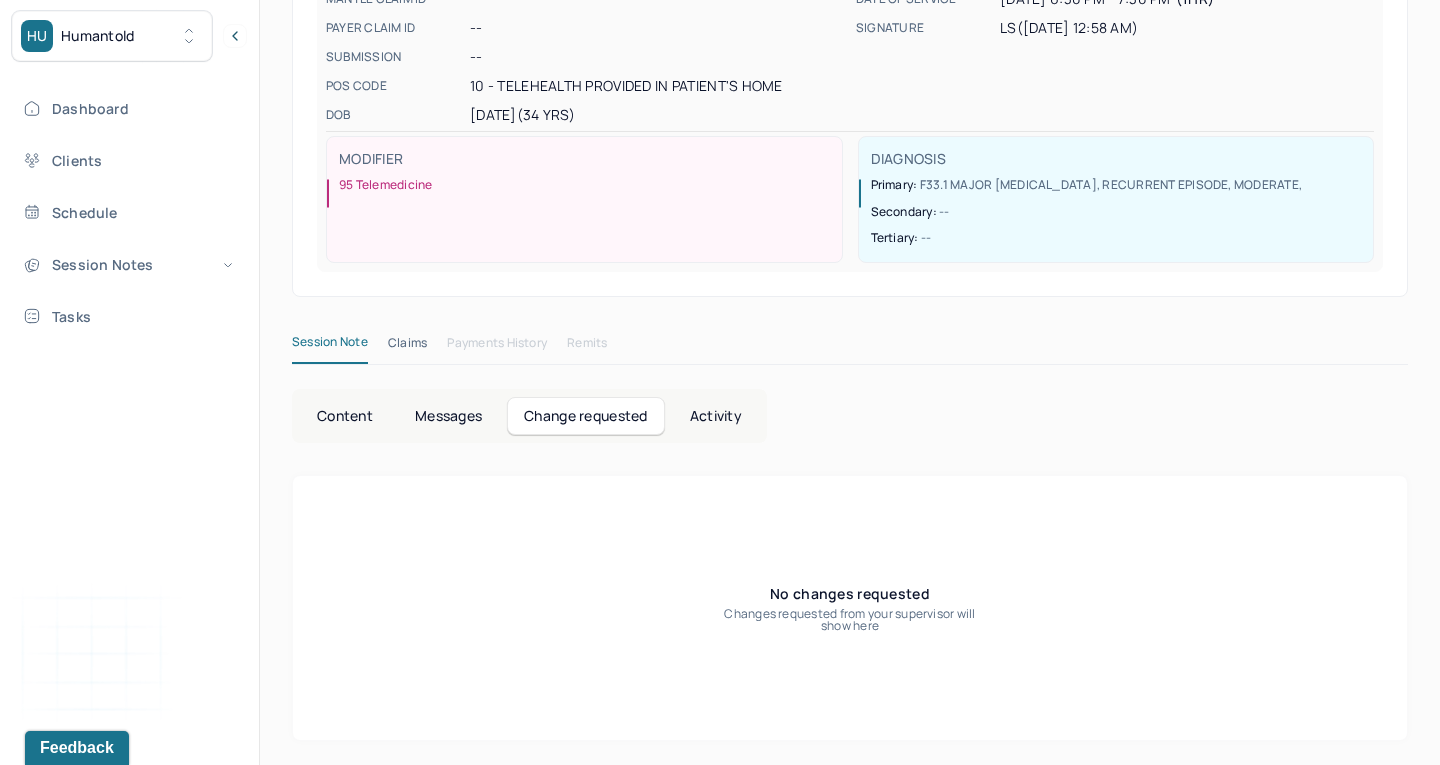 click on "Messages" at bounding box center [448, 416] 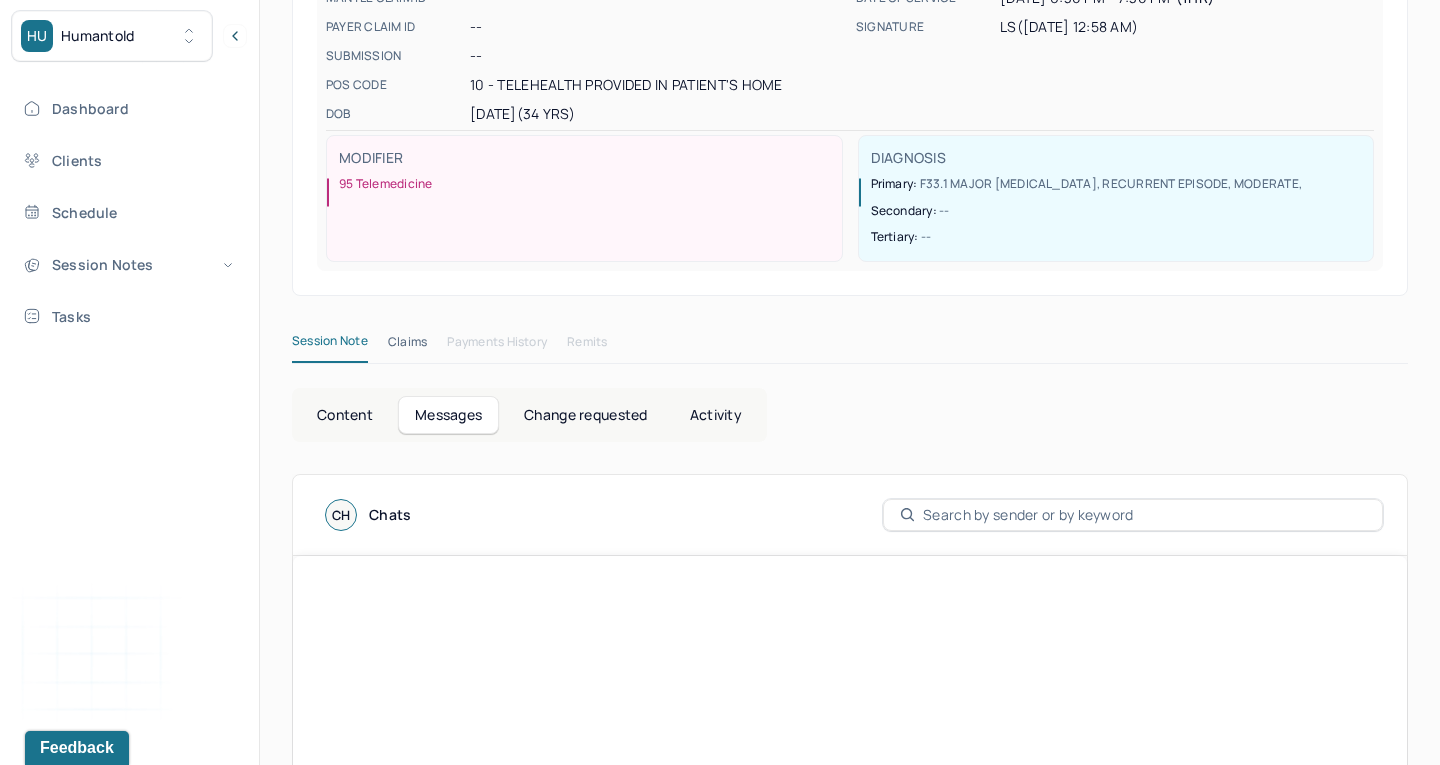 click on "Content" at bounding box center (345, 415) 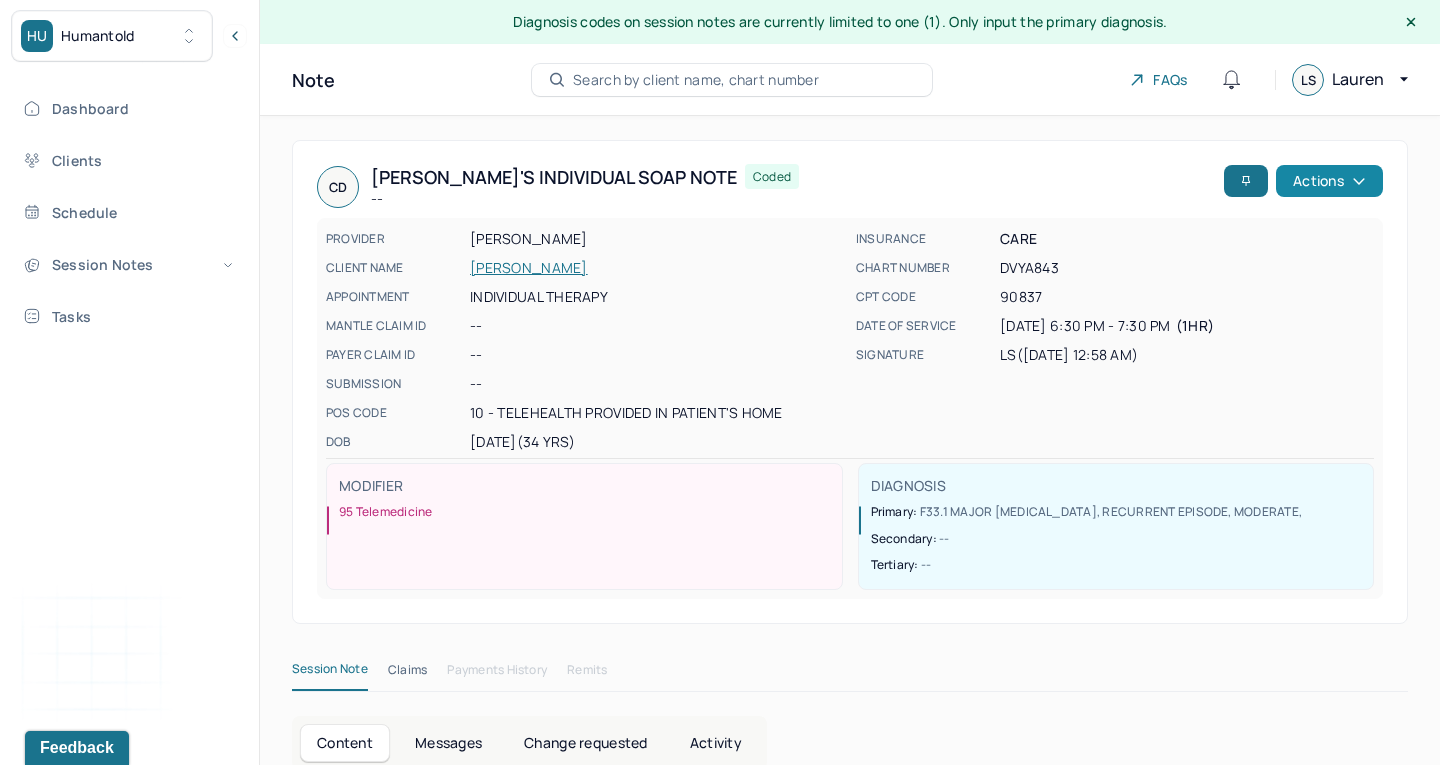 scroll, scrollTop: 0, scrollLeft: 0, axis: both 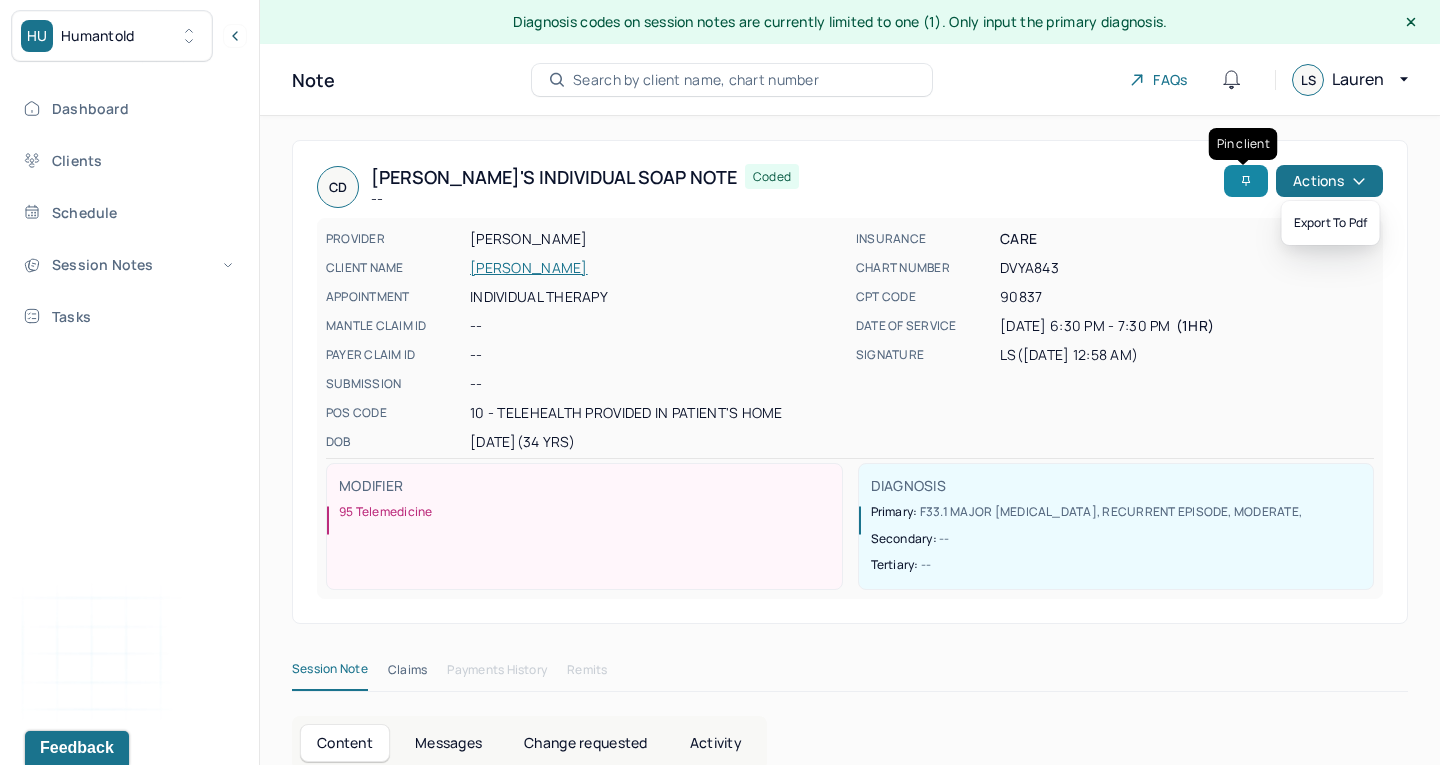 click 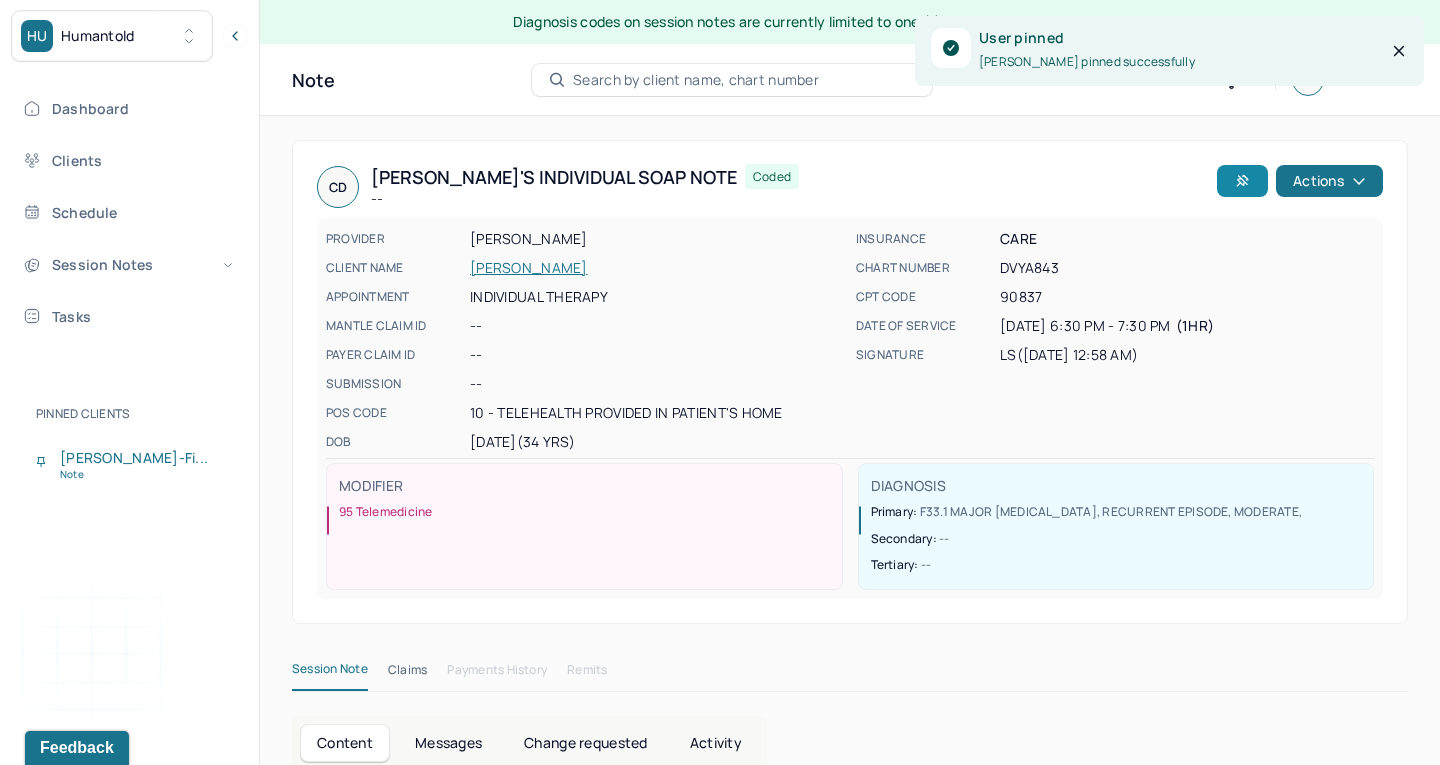 click 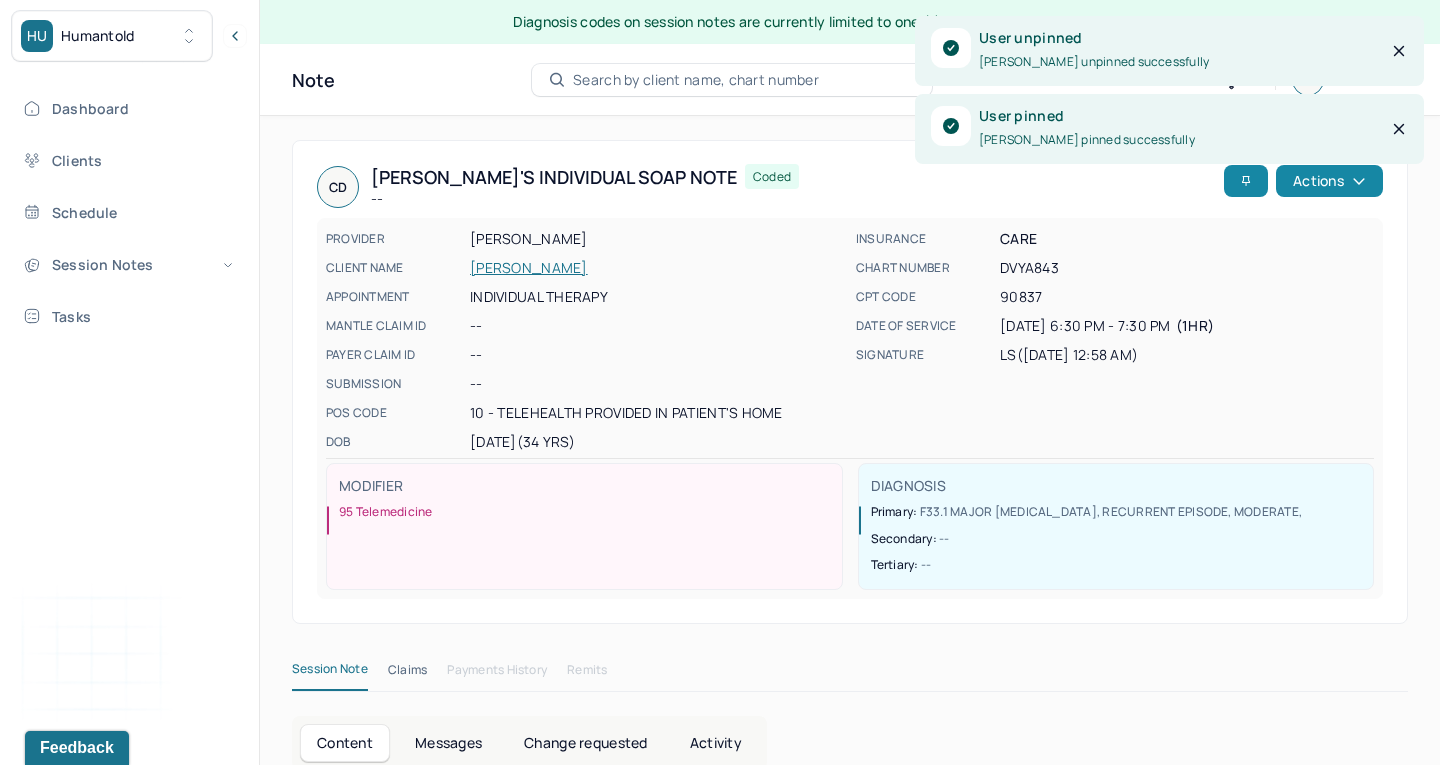 click on "Actions" at bounding box center [1329, 181] 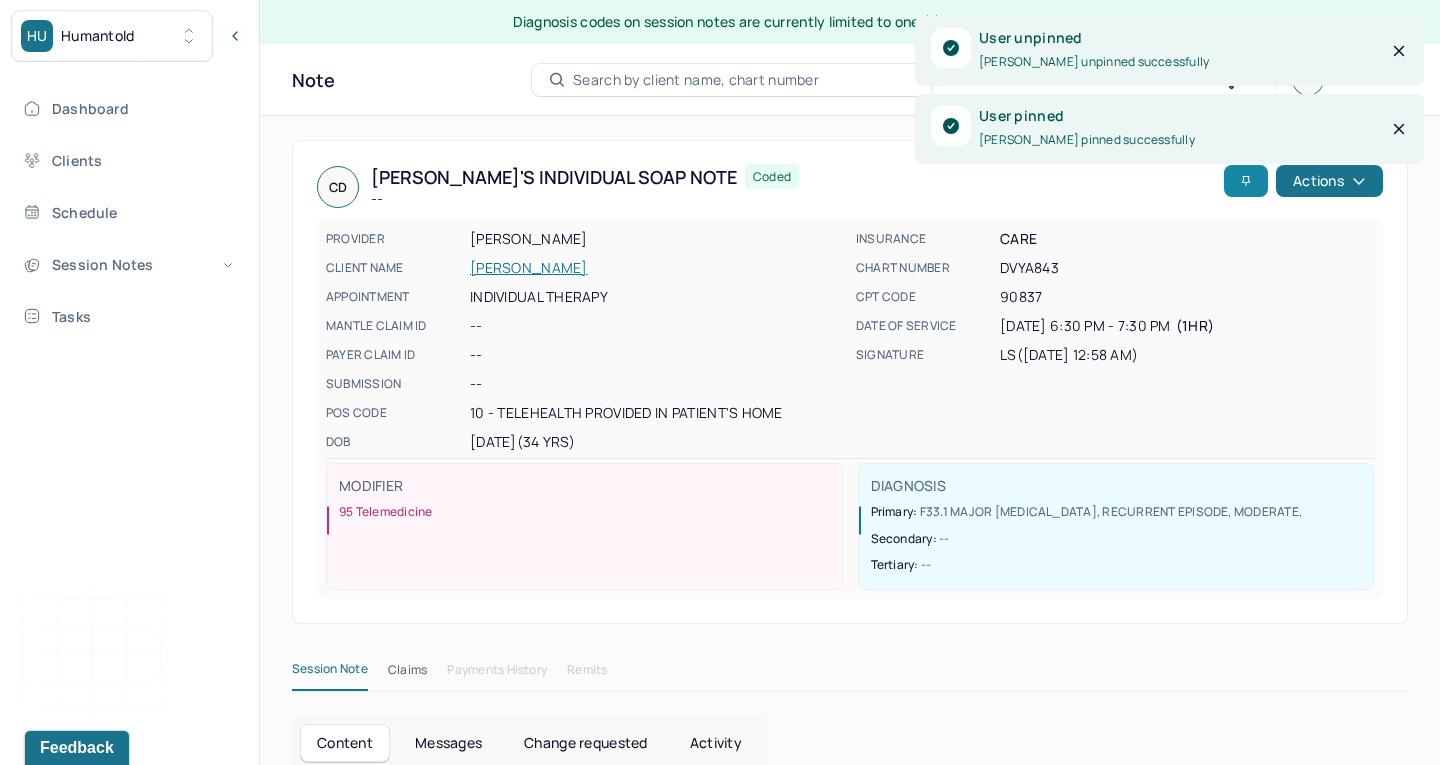 click on "INSURANCE CARE CHART NUMBER DVYA843 CPT CODE 90837 DATE OF SERVICE [DATE]   6:30 PM   -   7:30 PM ( 1hr ) SIGNATURE LS  ([DATE] 12:58 AM)" at bounding box center (1115, 340) 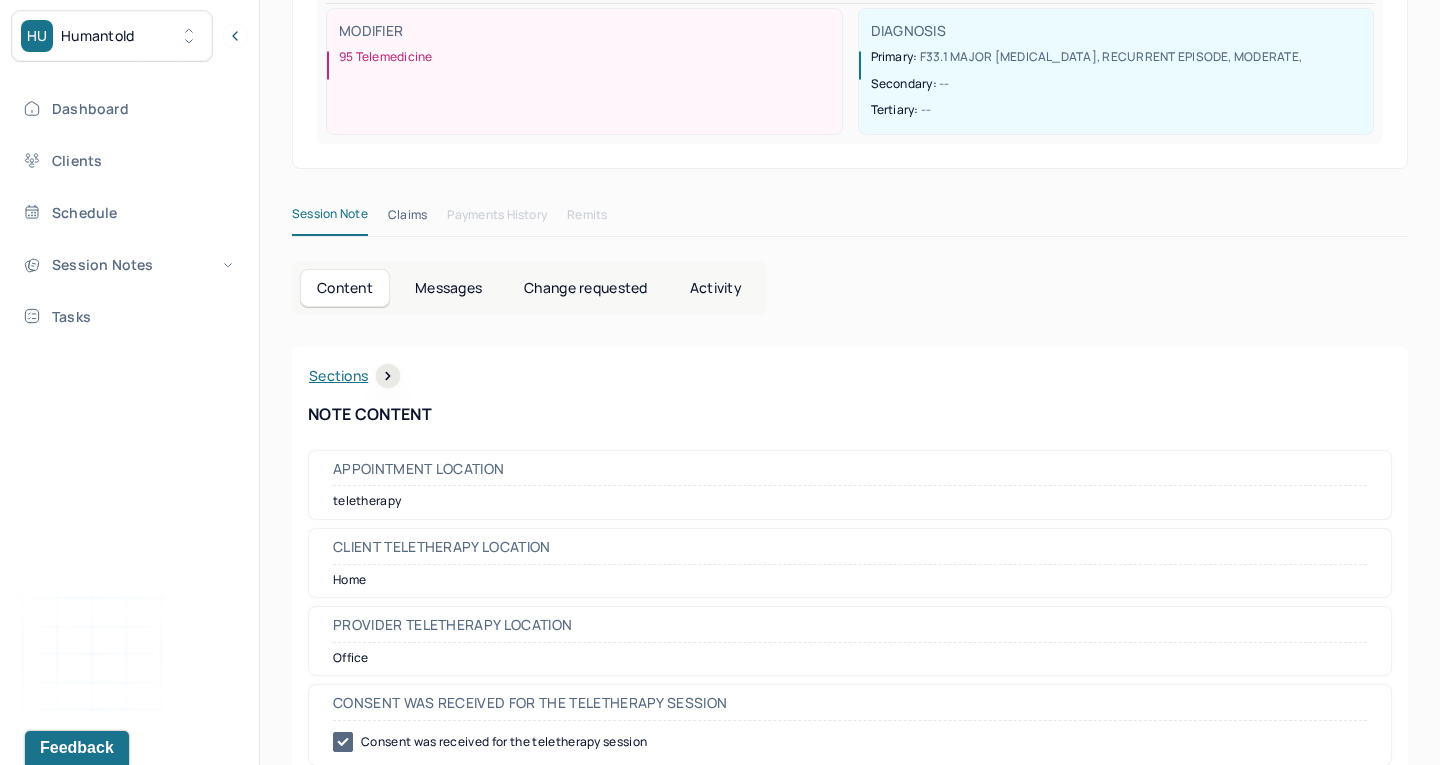 scroll, scrollTop: 323, scrollLeft: 0, axis: vertical 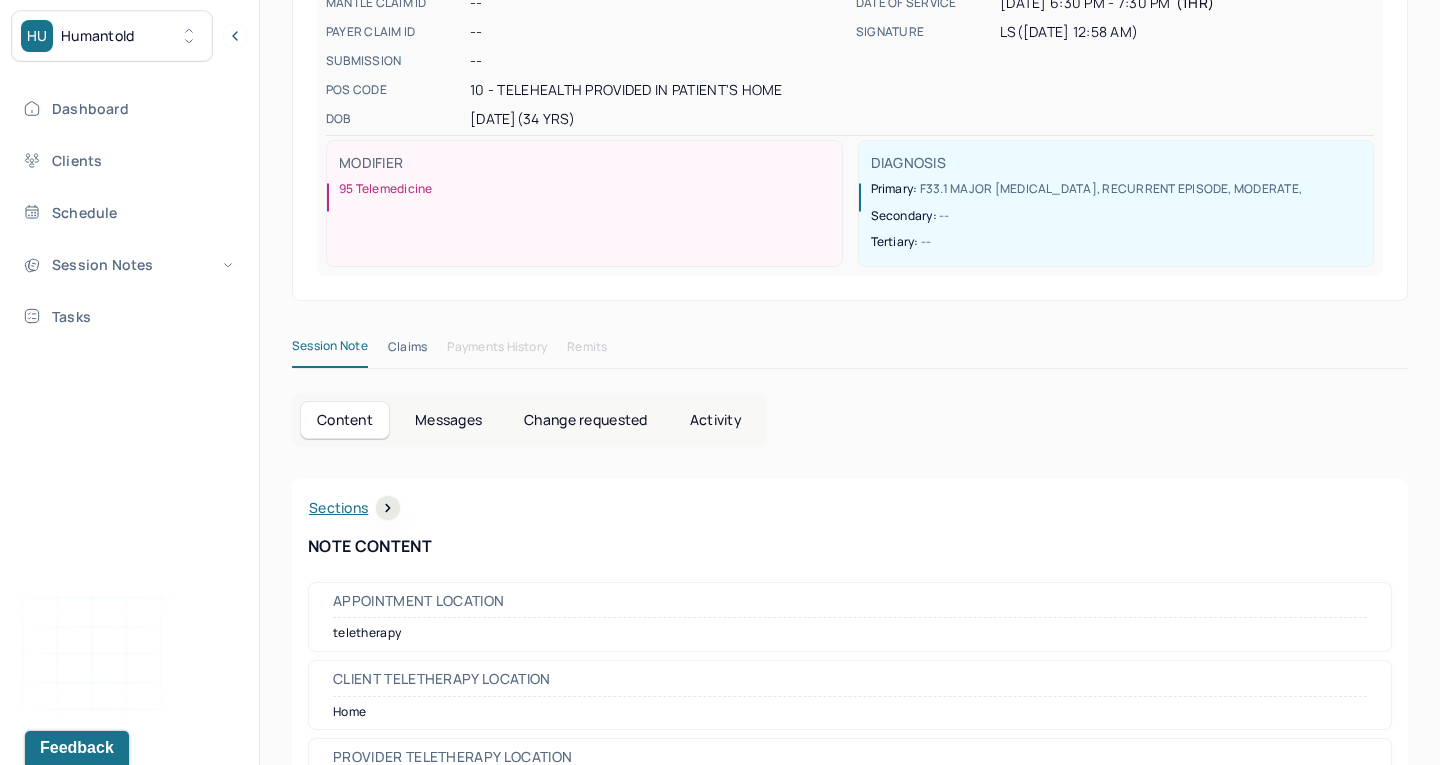 click on "Session Note" at bounding box center [330, 350] 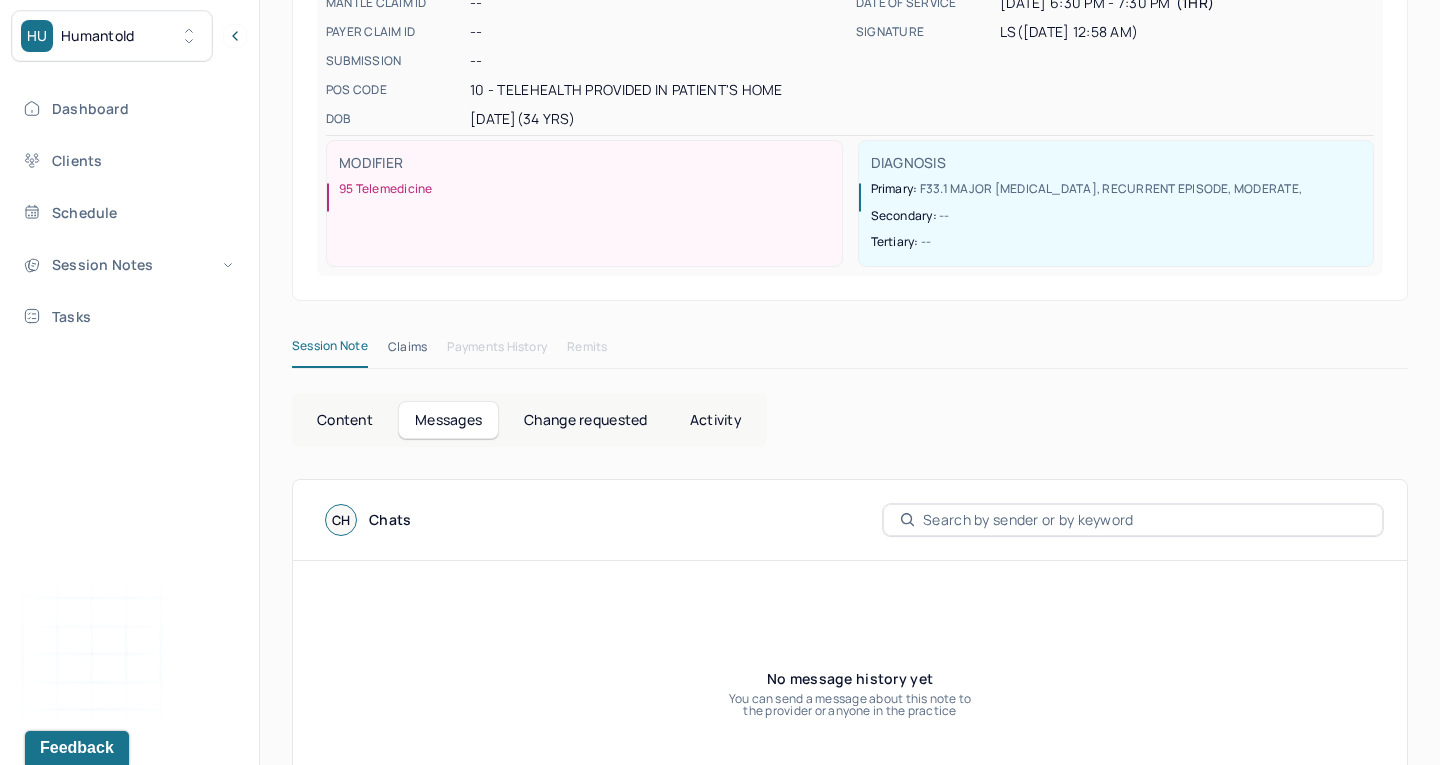 click on "Change requested" at bounding box center (585, 420) 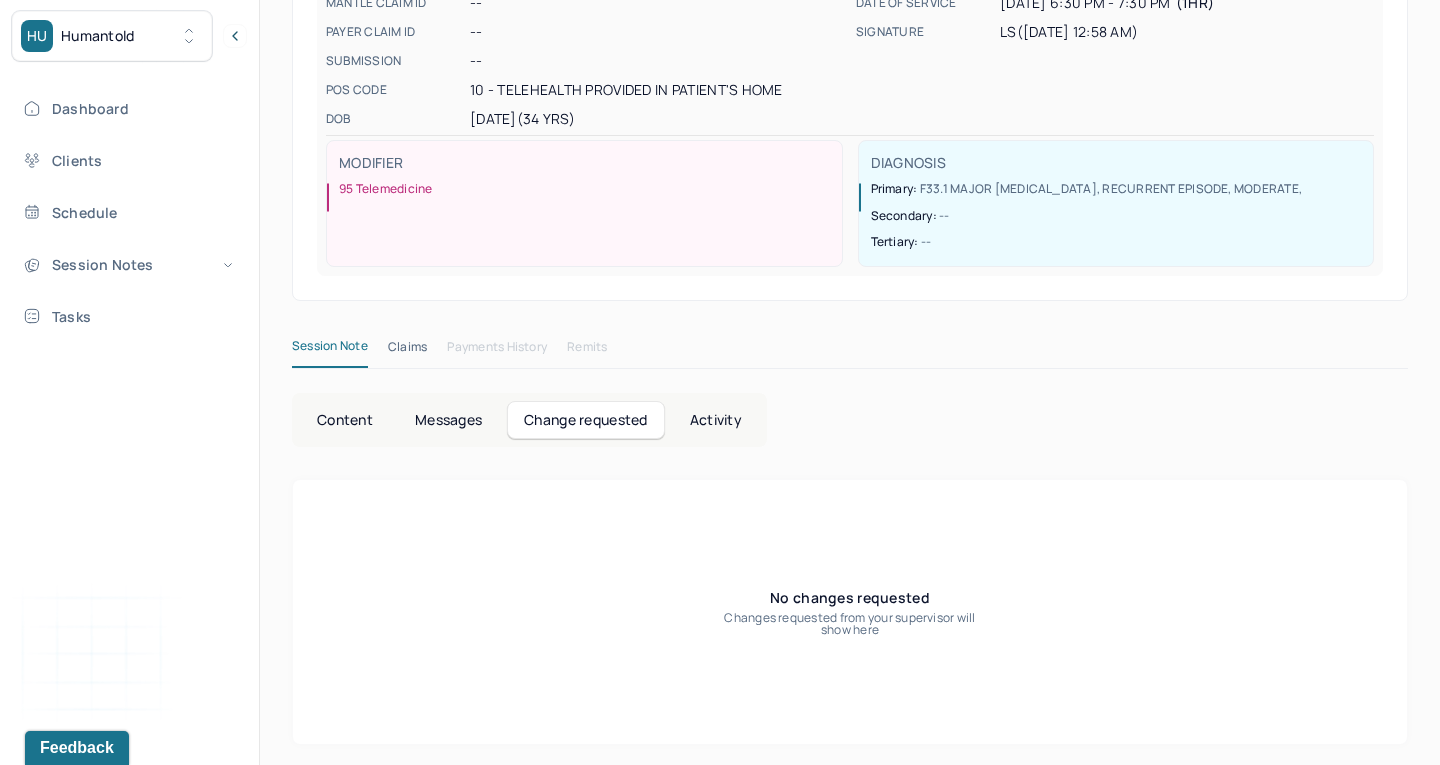 click on "Activity" at bounding box center (716, 420) 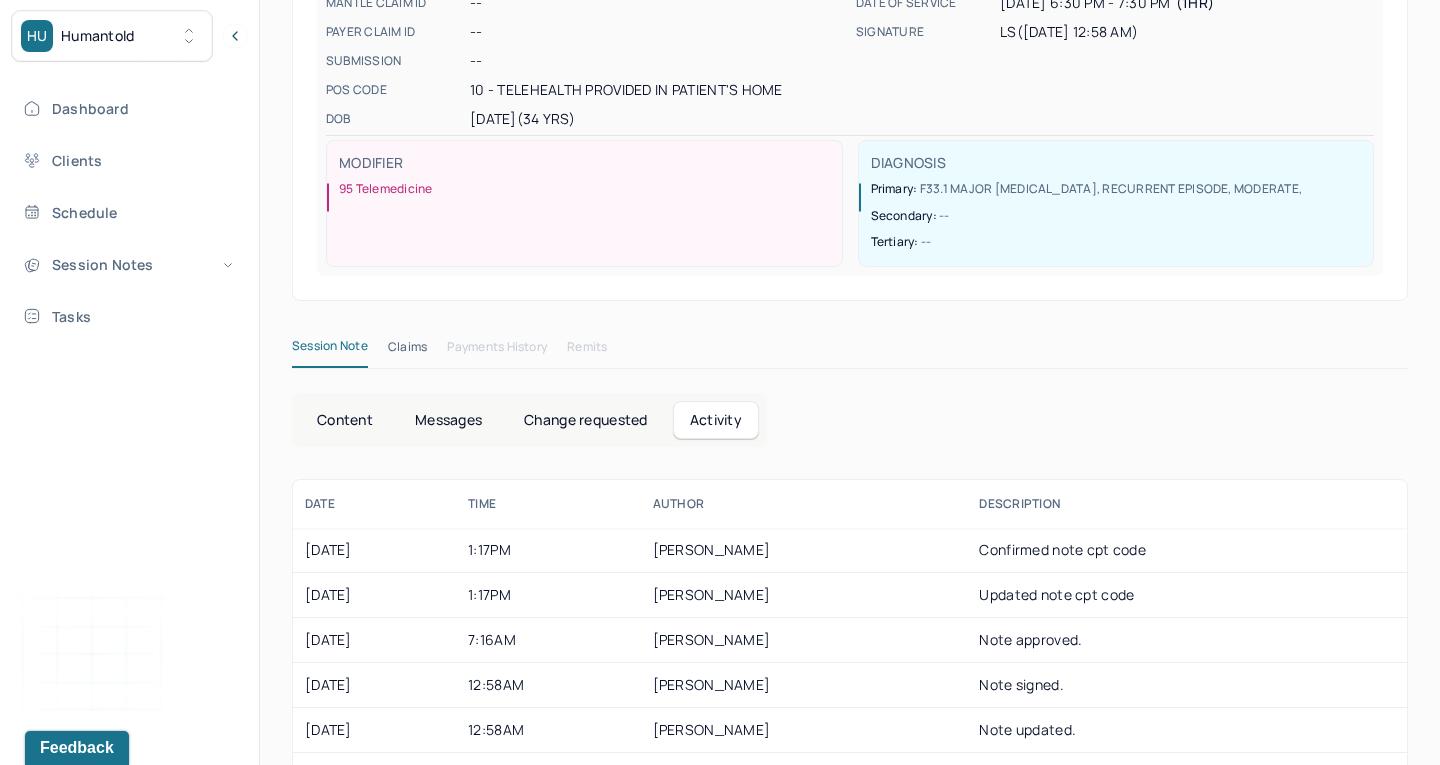 click on "Content" at bounding box center [345, 420] 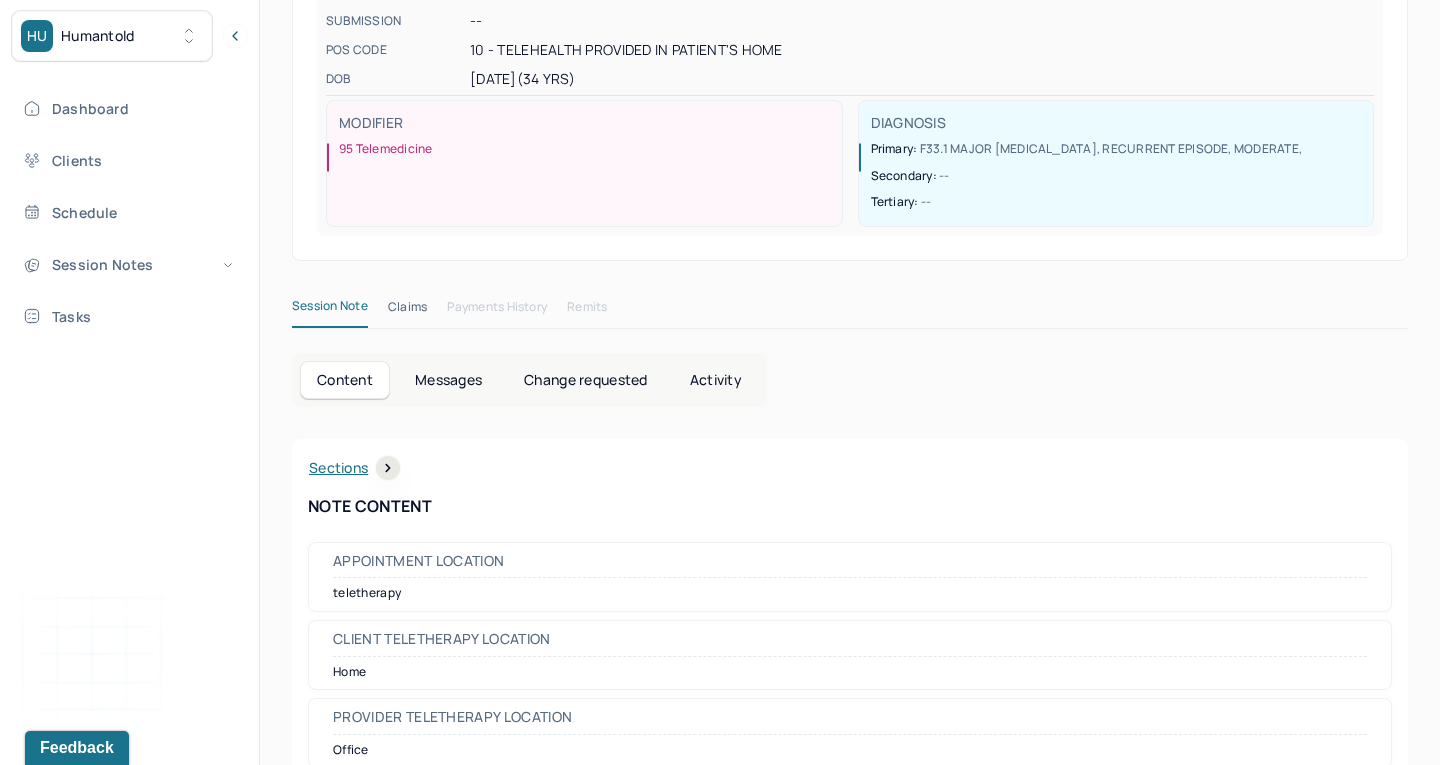 scroll, scrollTop: 348, scrollLeft: 0, axis: vertical 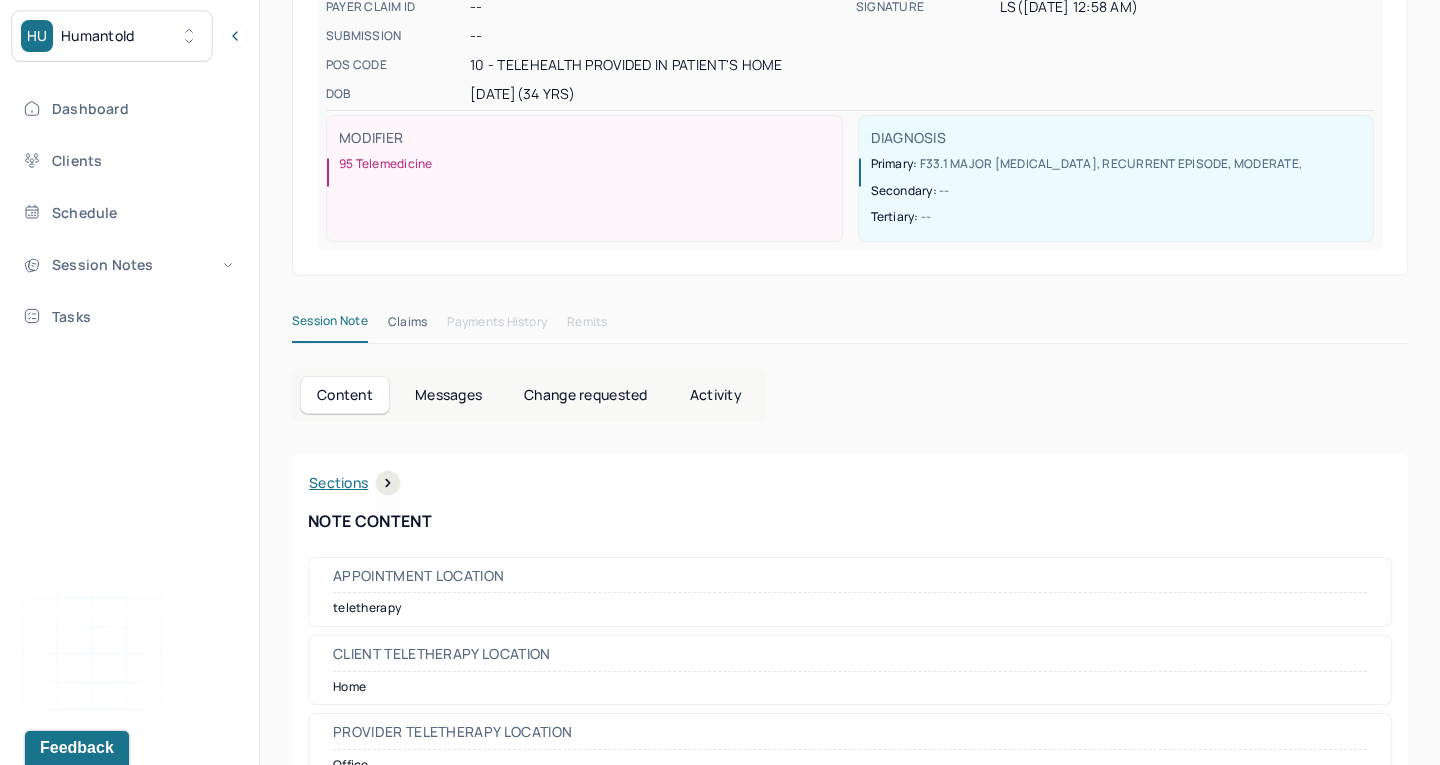 click on "Activity" at bounding box center (716, 395) 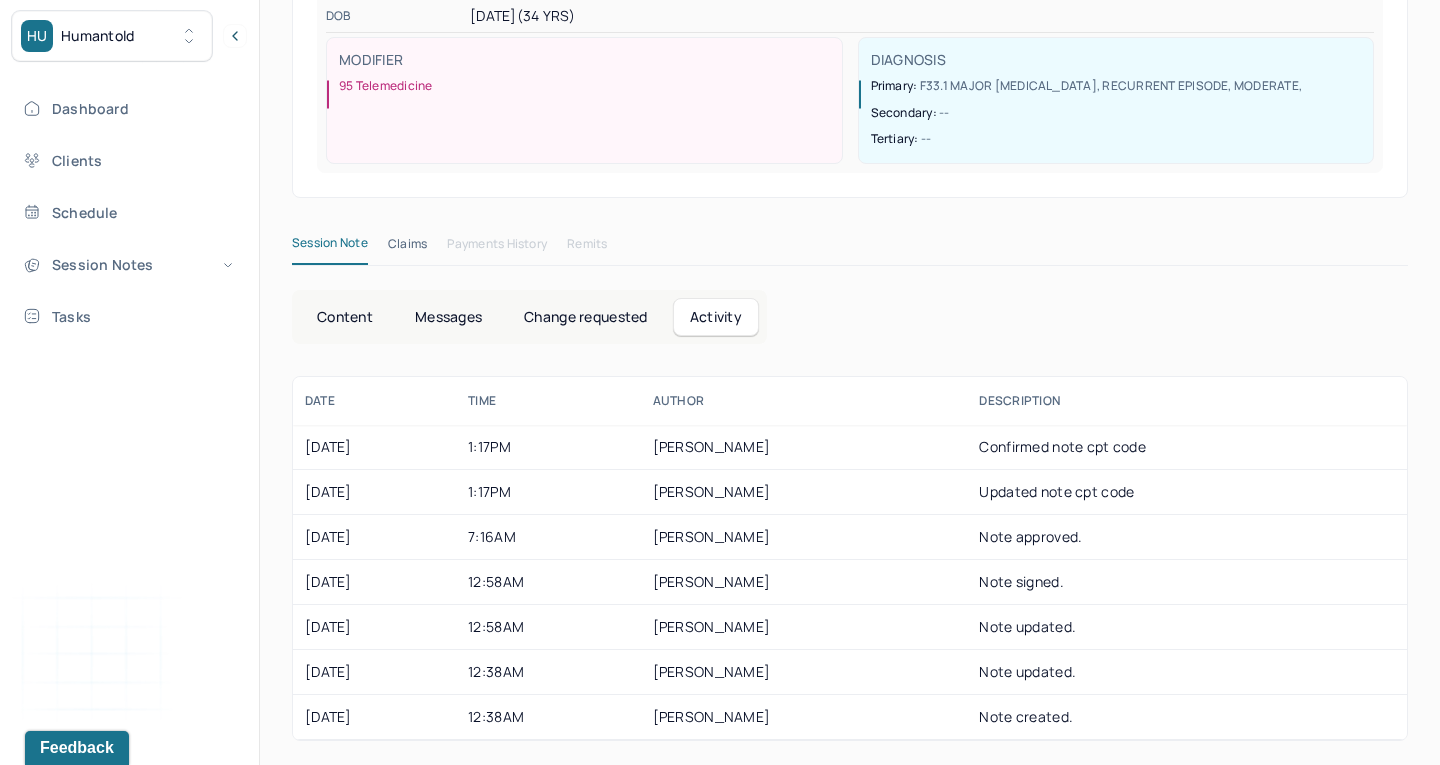 scroll, scrollTop: 427, scrollLeft: 0, axis: vertical 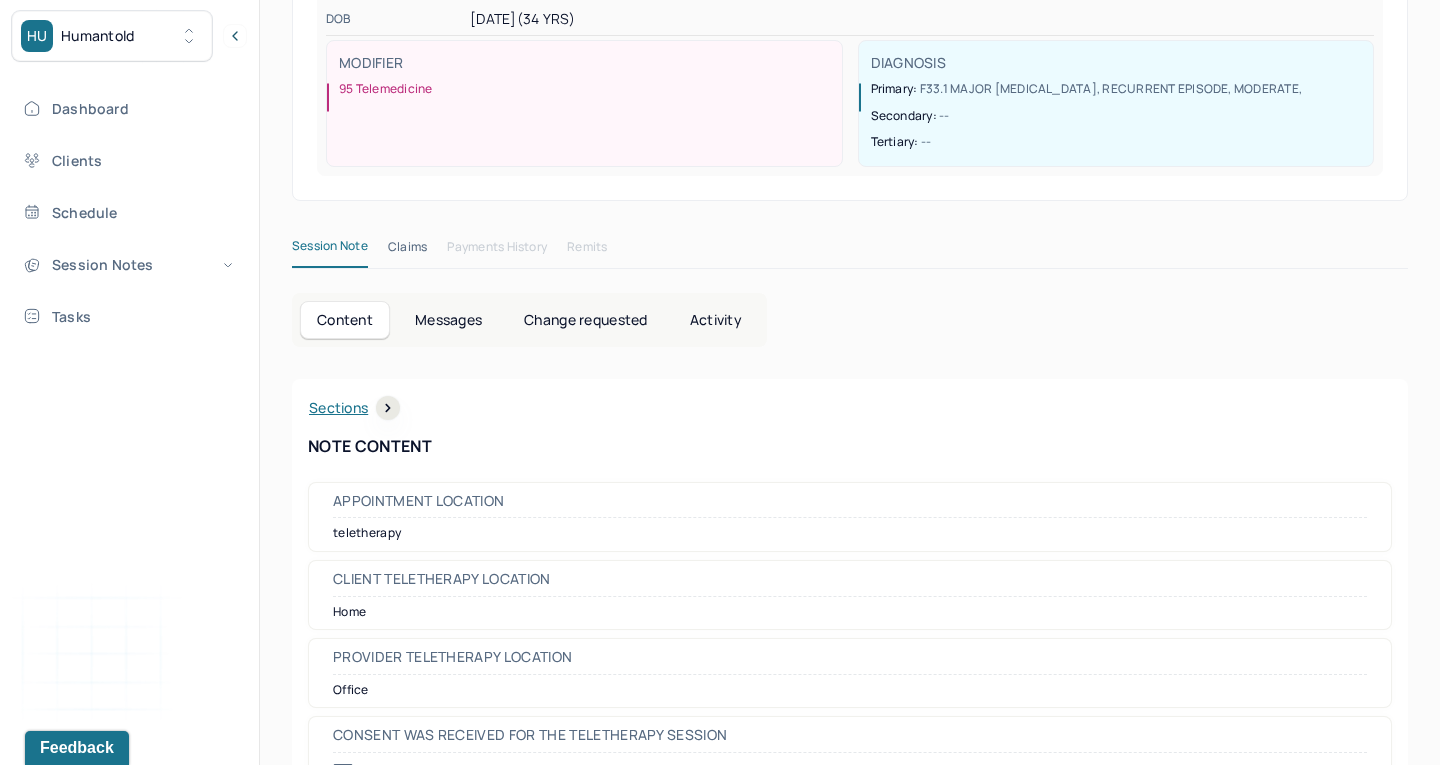 click on "Messages" at bounding box center (448, 320) 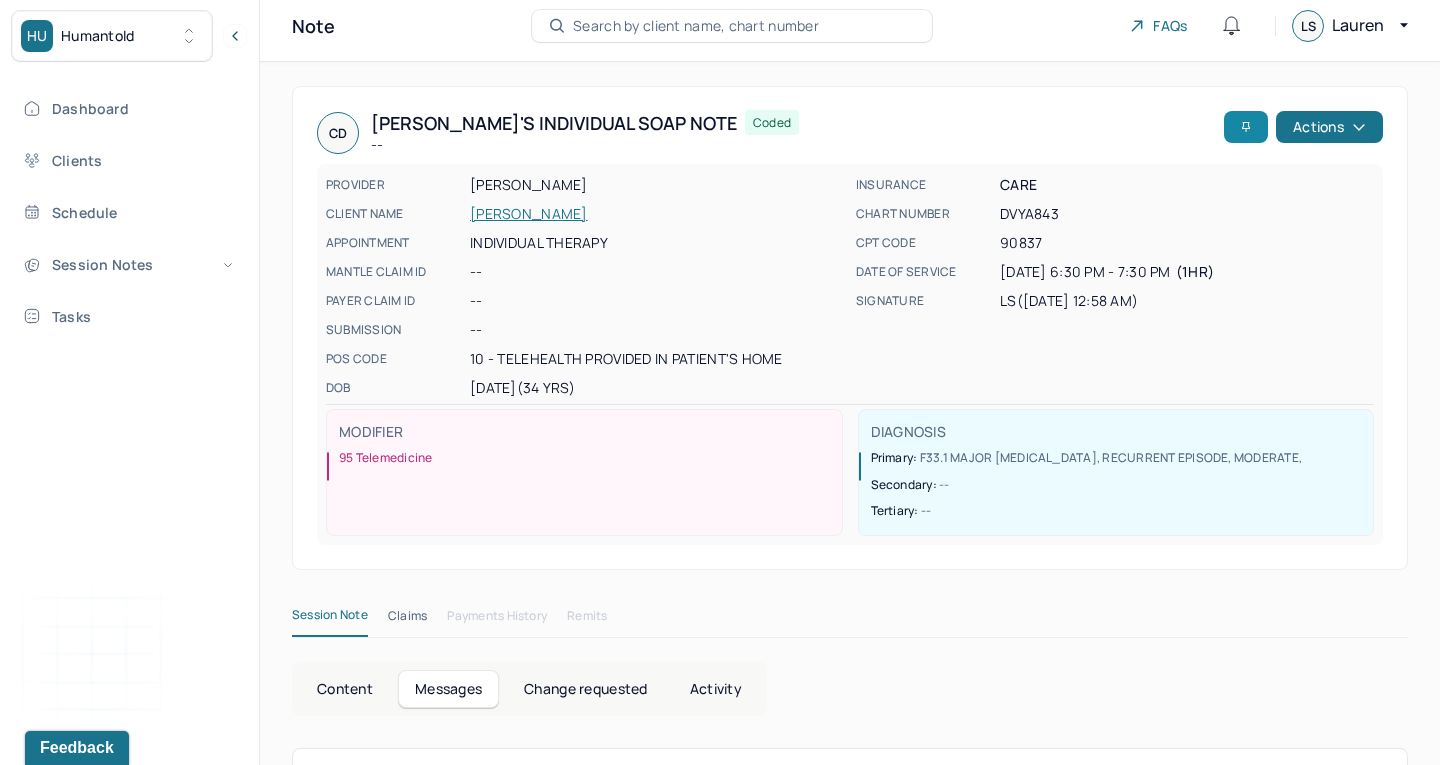 scroll, scrollTop: 52, scrollLeft: 0, axis: vertical 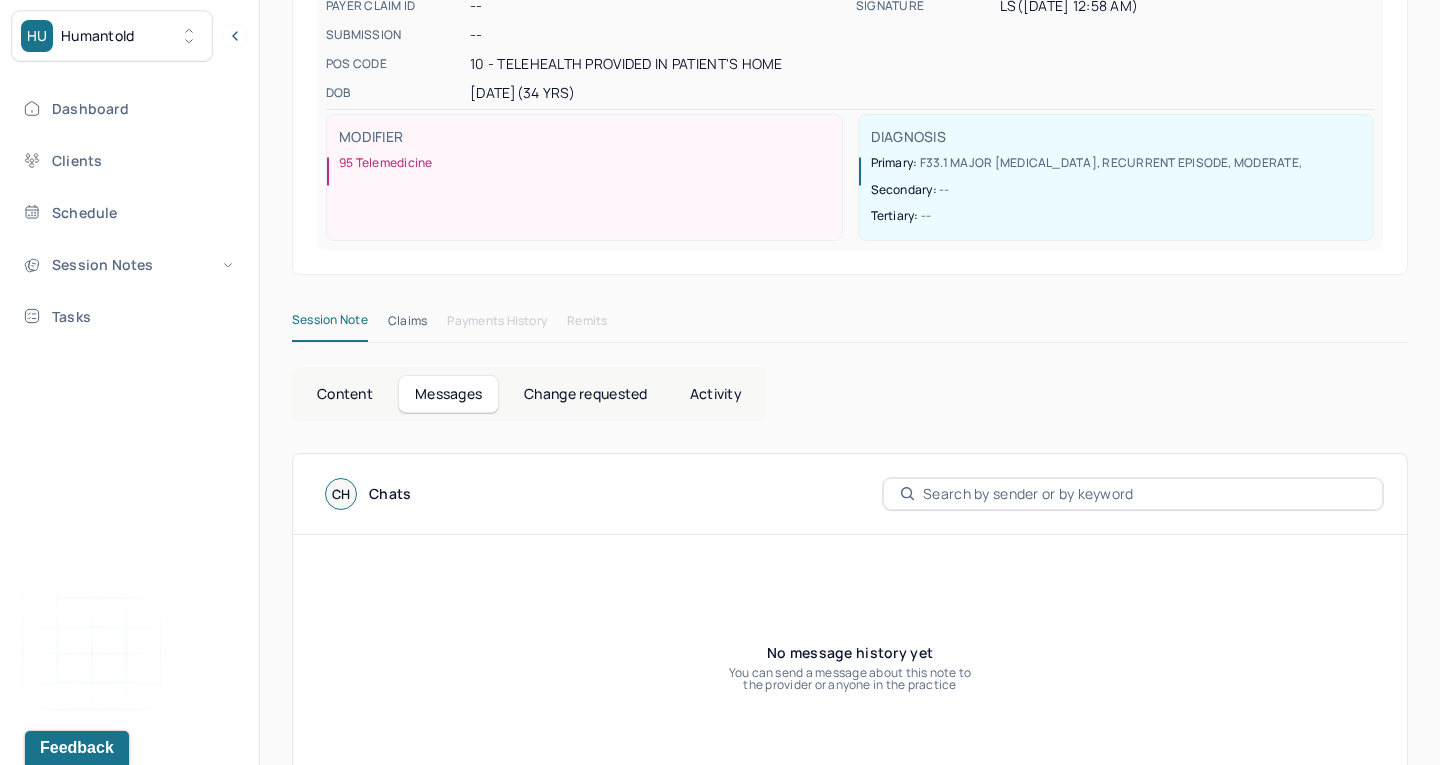 click on "Claims" at bounding box center [407, 325] 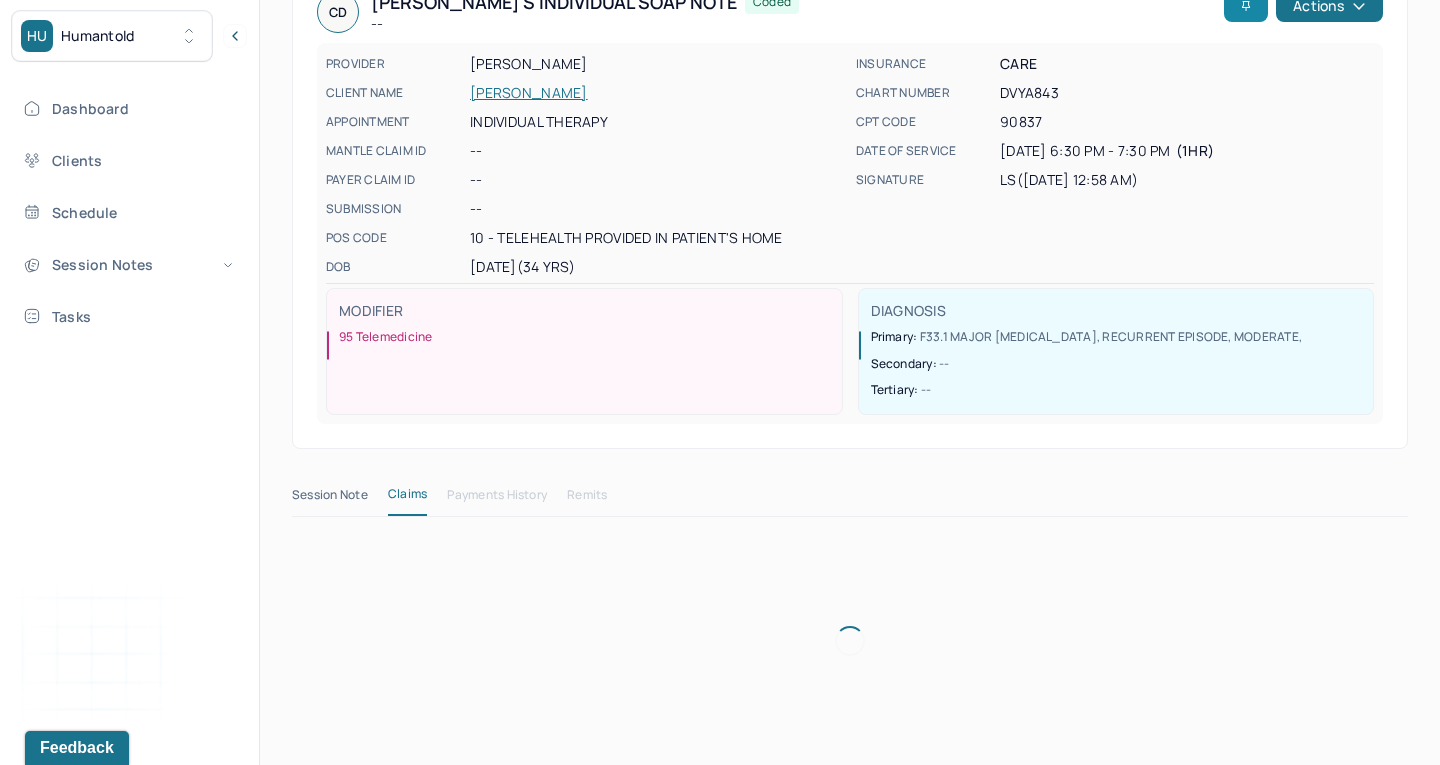 scroll, scrollTop: 175, scrollLeft: 0, axis: vertical 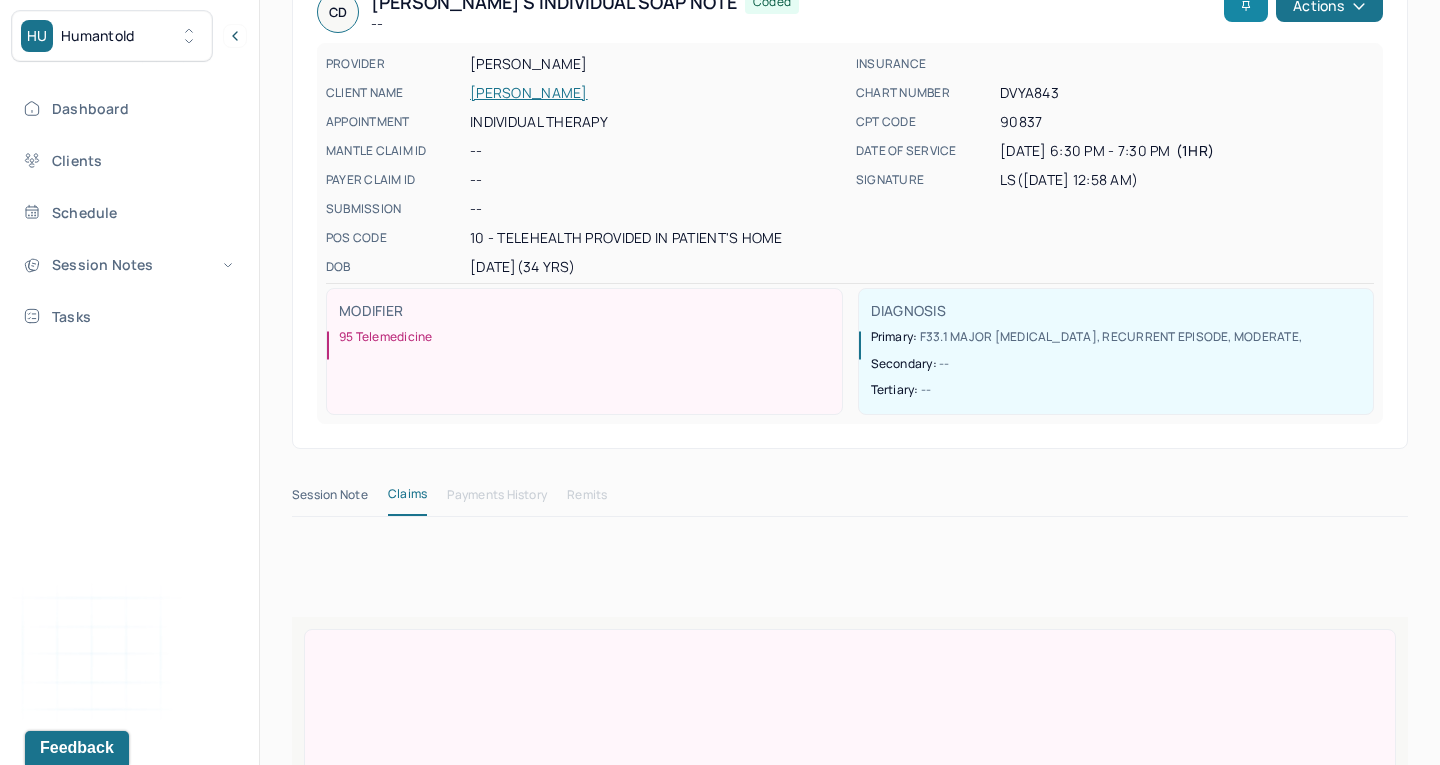 click on "Session Note" at bounding box center (330, 499) 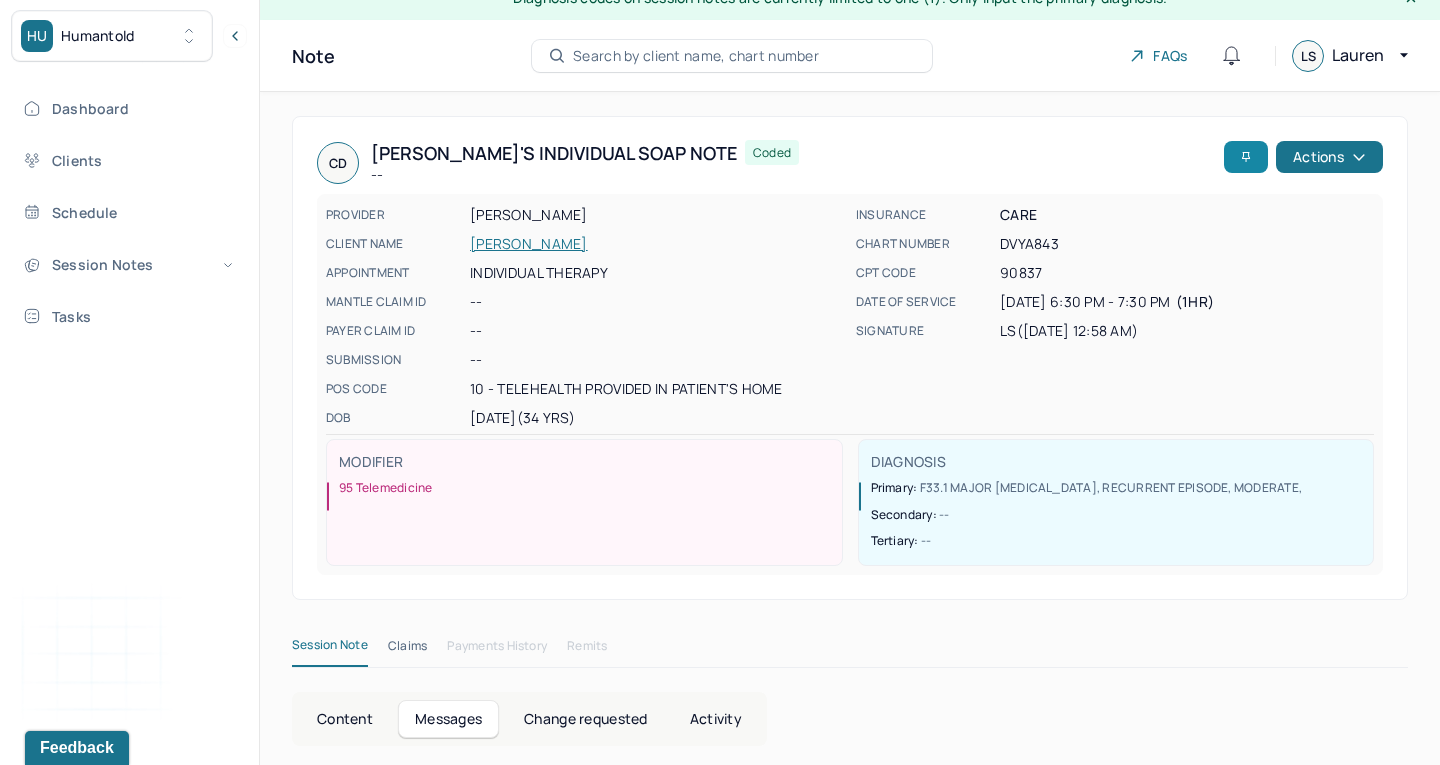scroll, scrollTop: 25, scrollLeft: 0, axis: vertical 